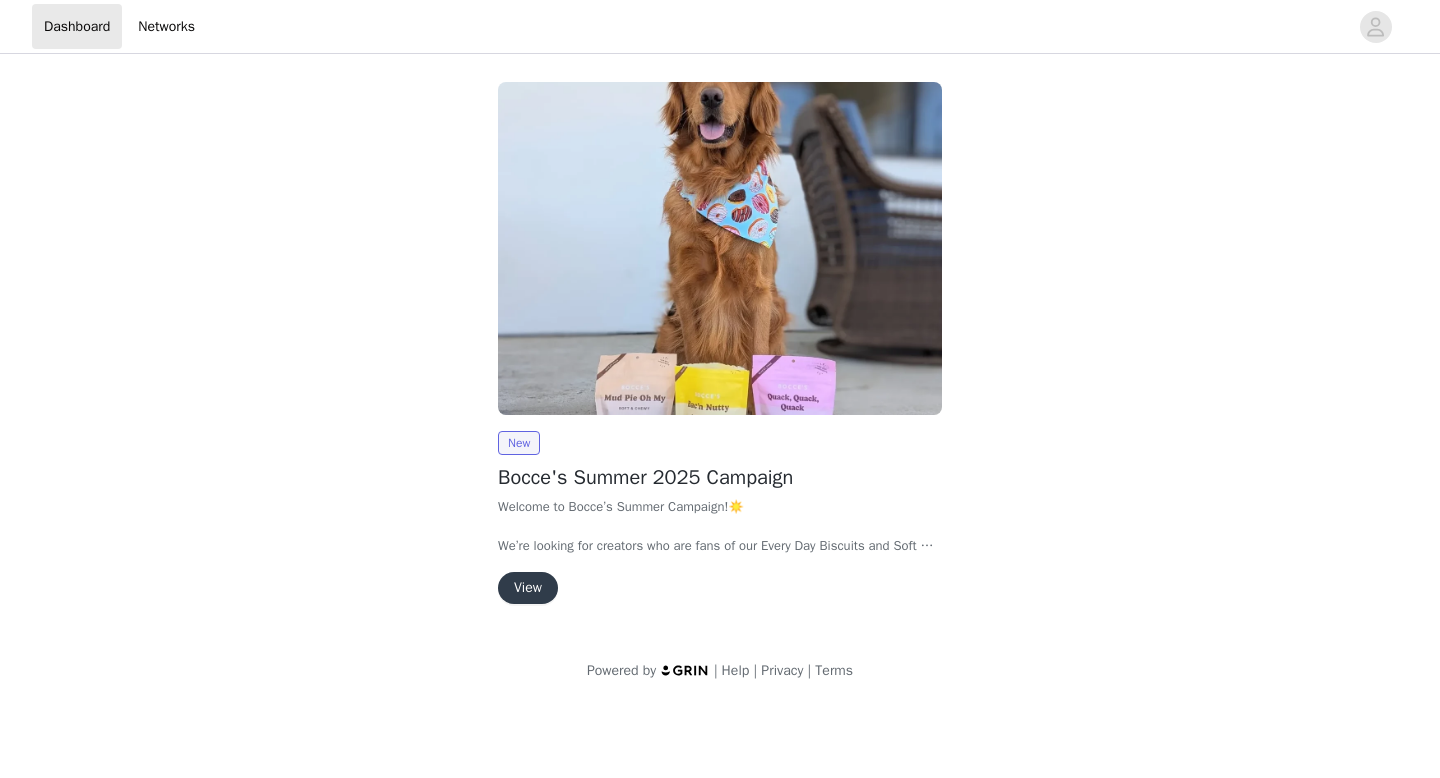 scroll, scrollTop: 0, scrollLeft: 0, axis: both 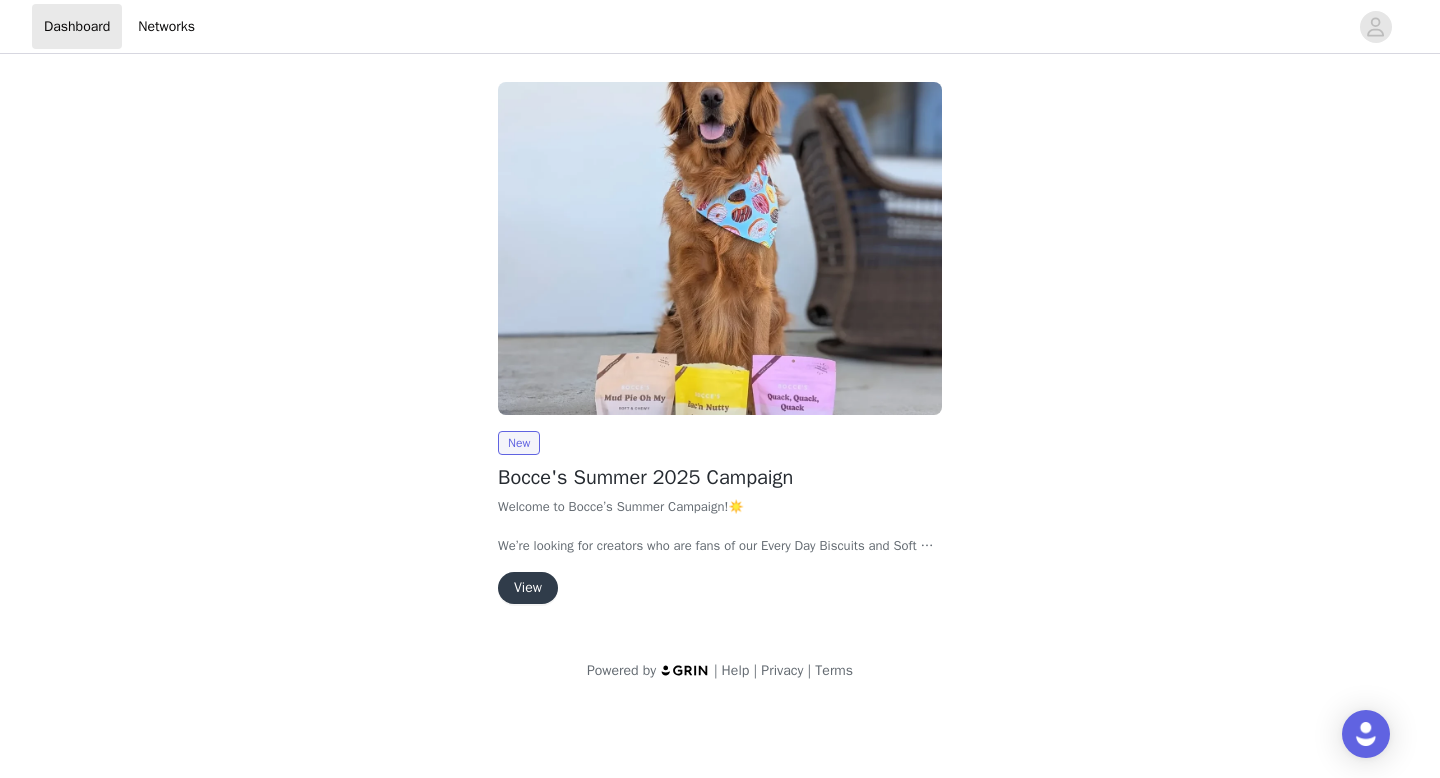 click on "View" at bounding box center (528, 588) 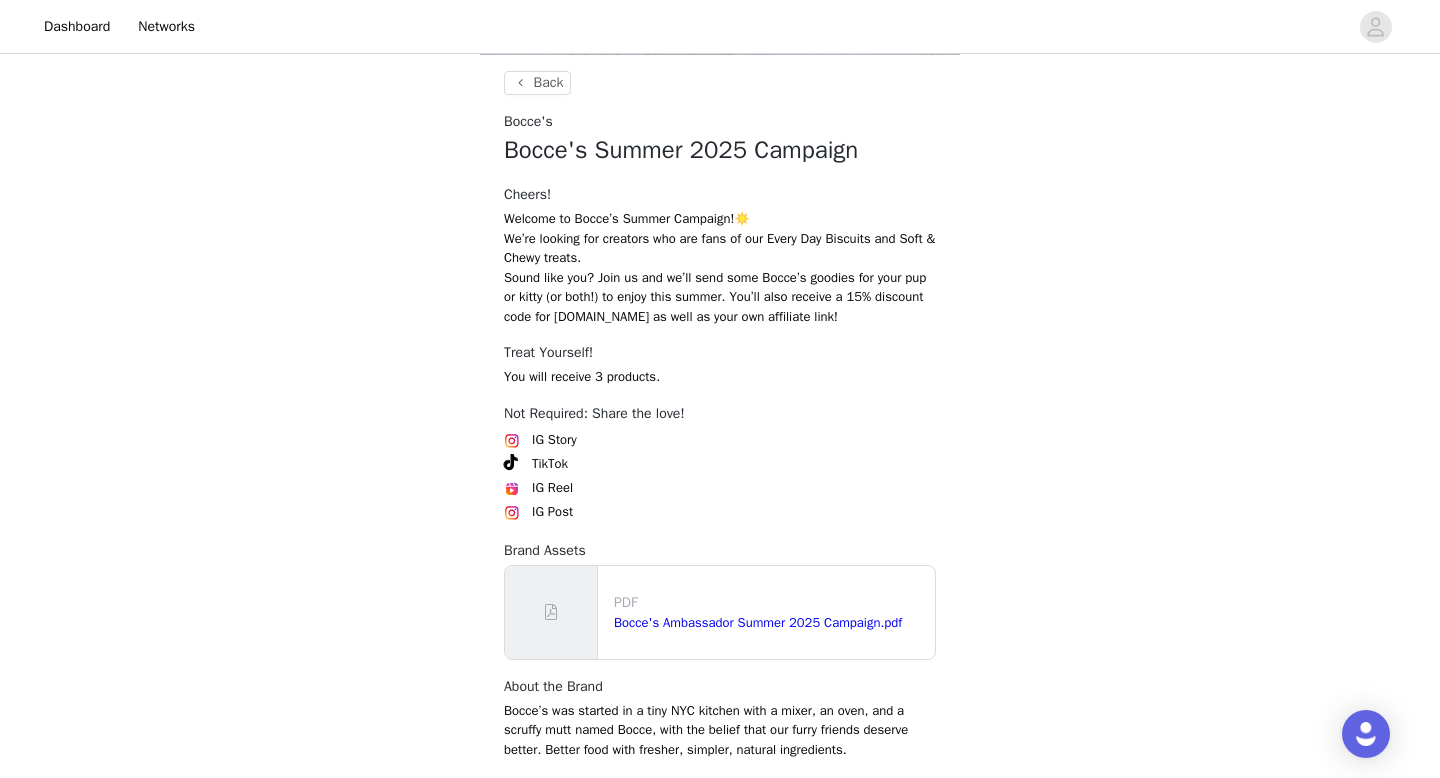 scroll, scrollTop: 600, scrollLeft: 0, axis: vertical 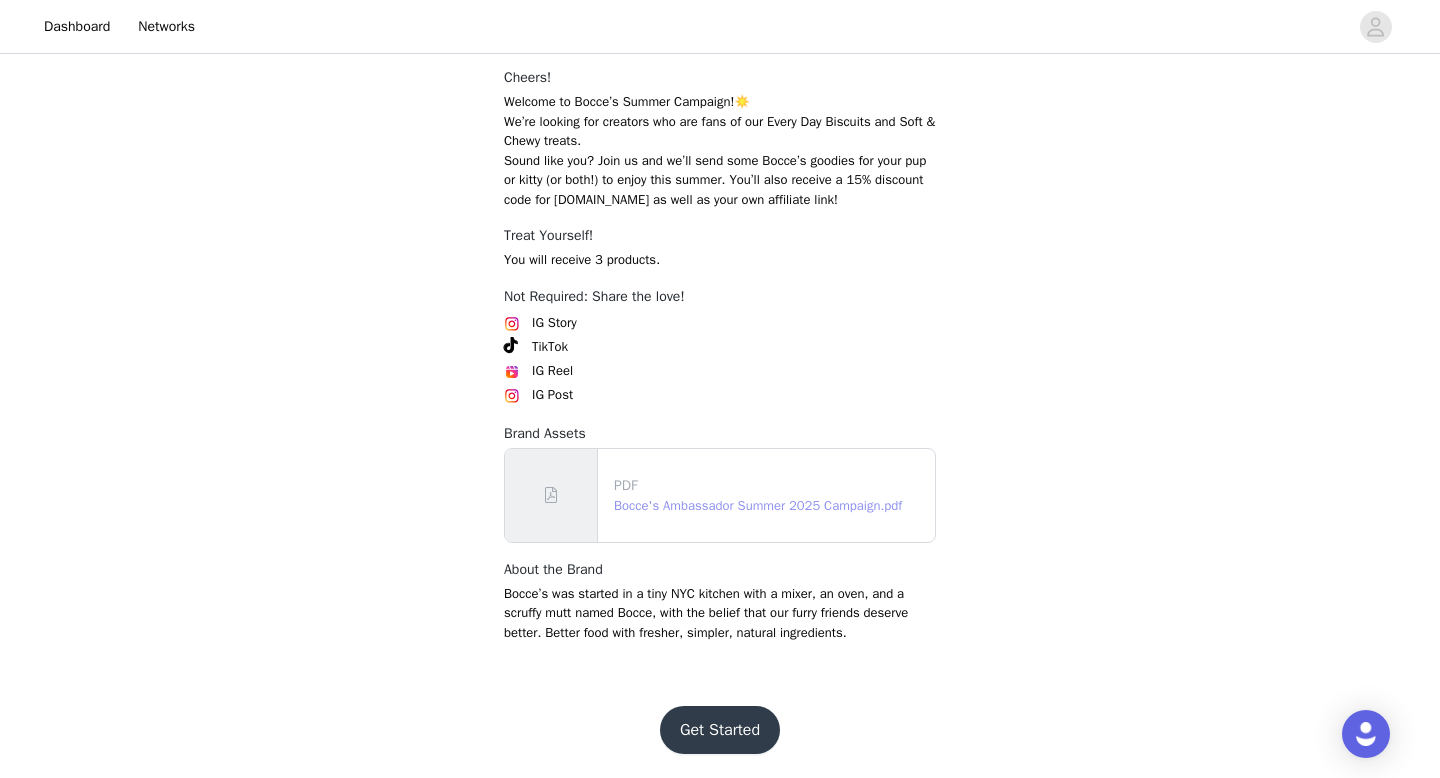 click on "Bocce's Ambassador Summer 2025 Campaign.pdf" at bounding box center (758, 505) 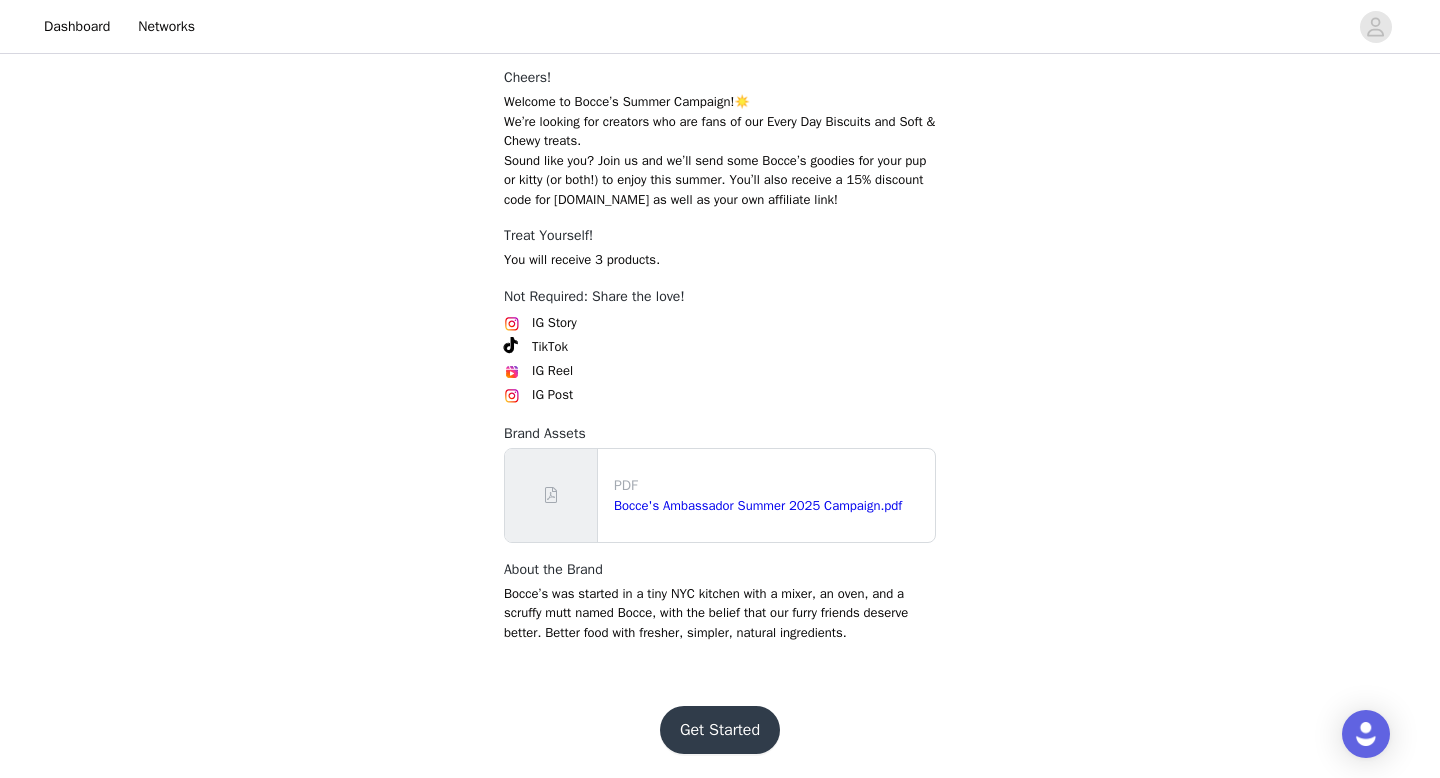 click on "Get Started" at bounding box center (720, 730) 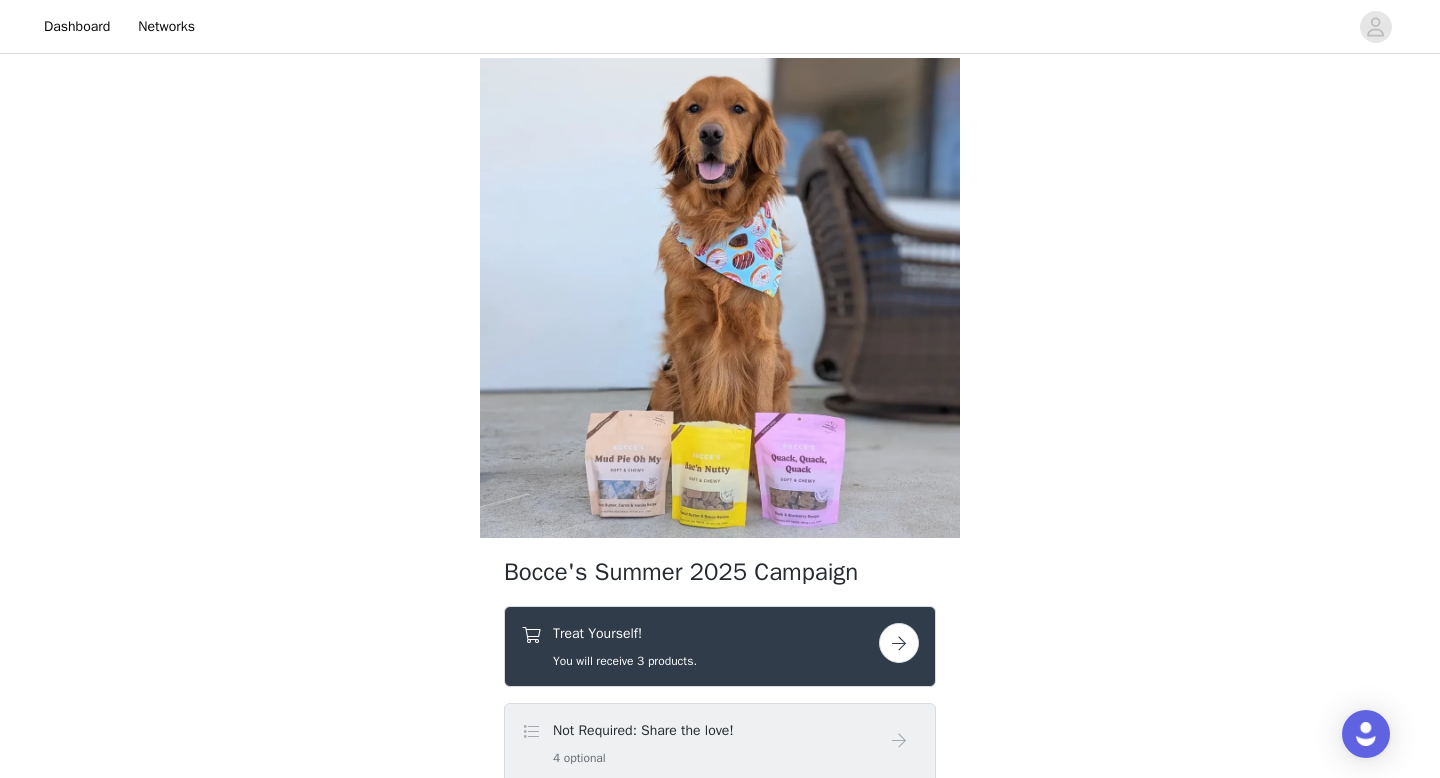 scroll, scrollTop: 278, scrollLeft: 0, axis: vertical 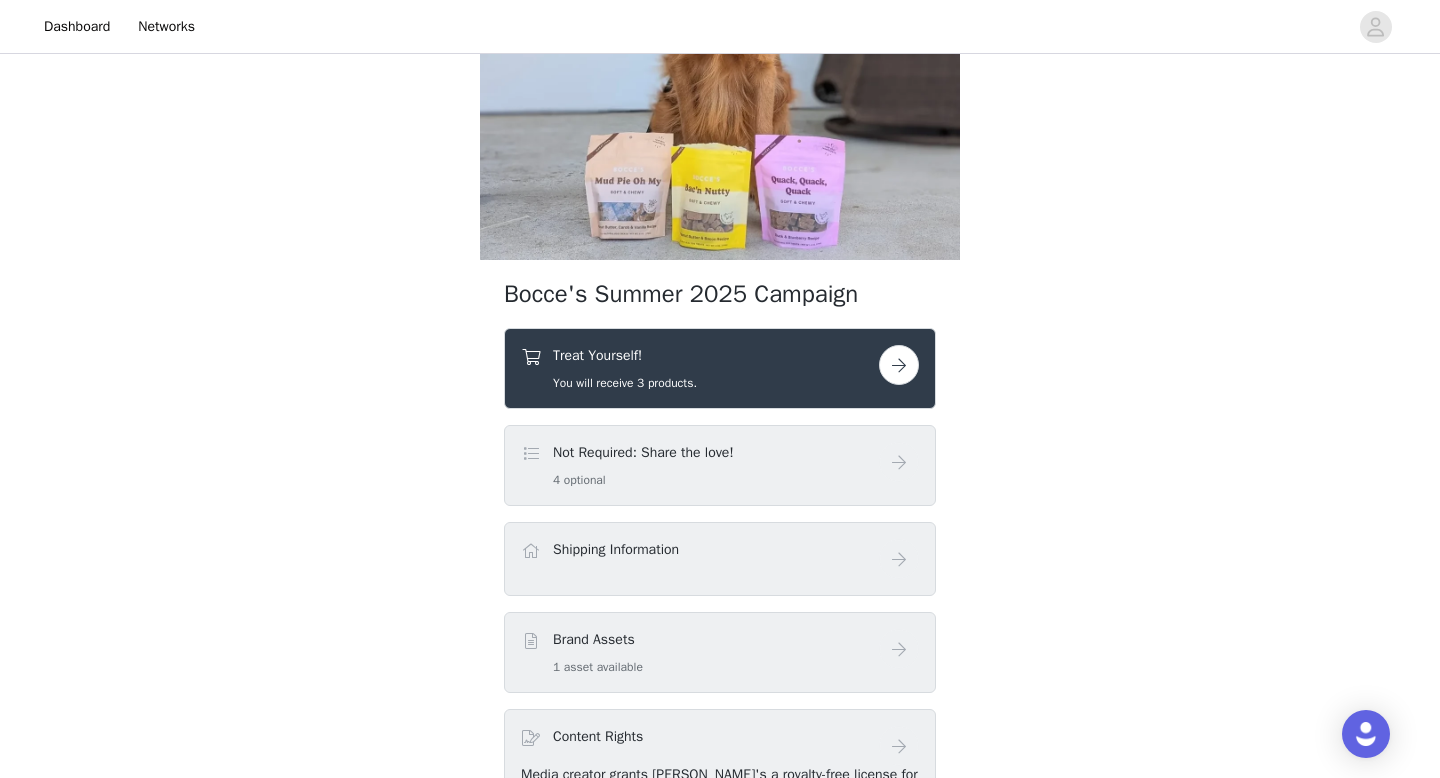 click on "Treat Yourself!   You will receive 3 products." at bounding box center (700, 368) 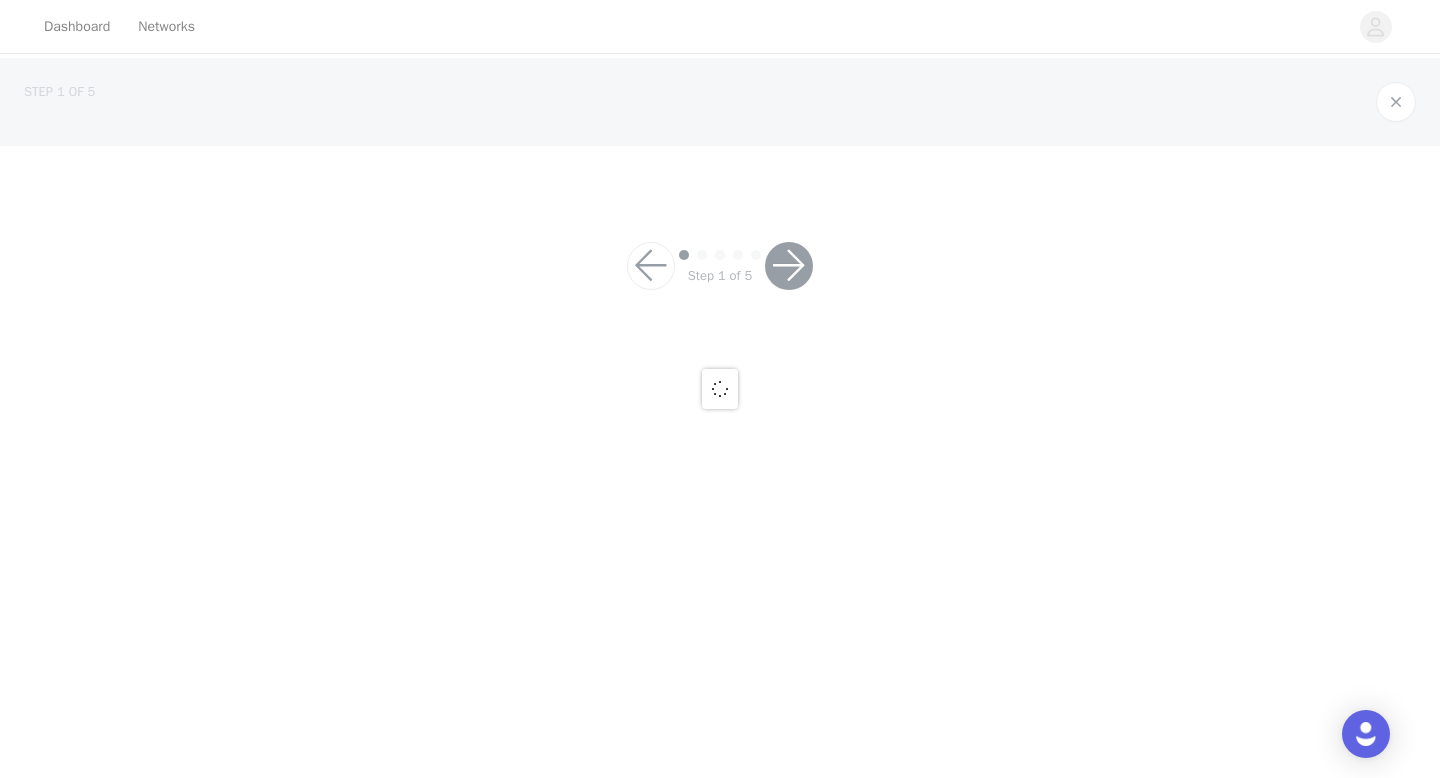 scroll, scrollTop: 0, scrollLeft: 0, axis: both 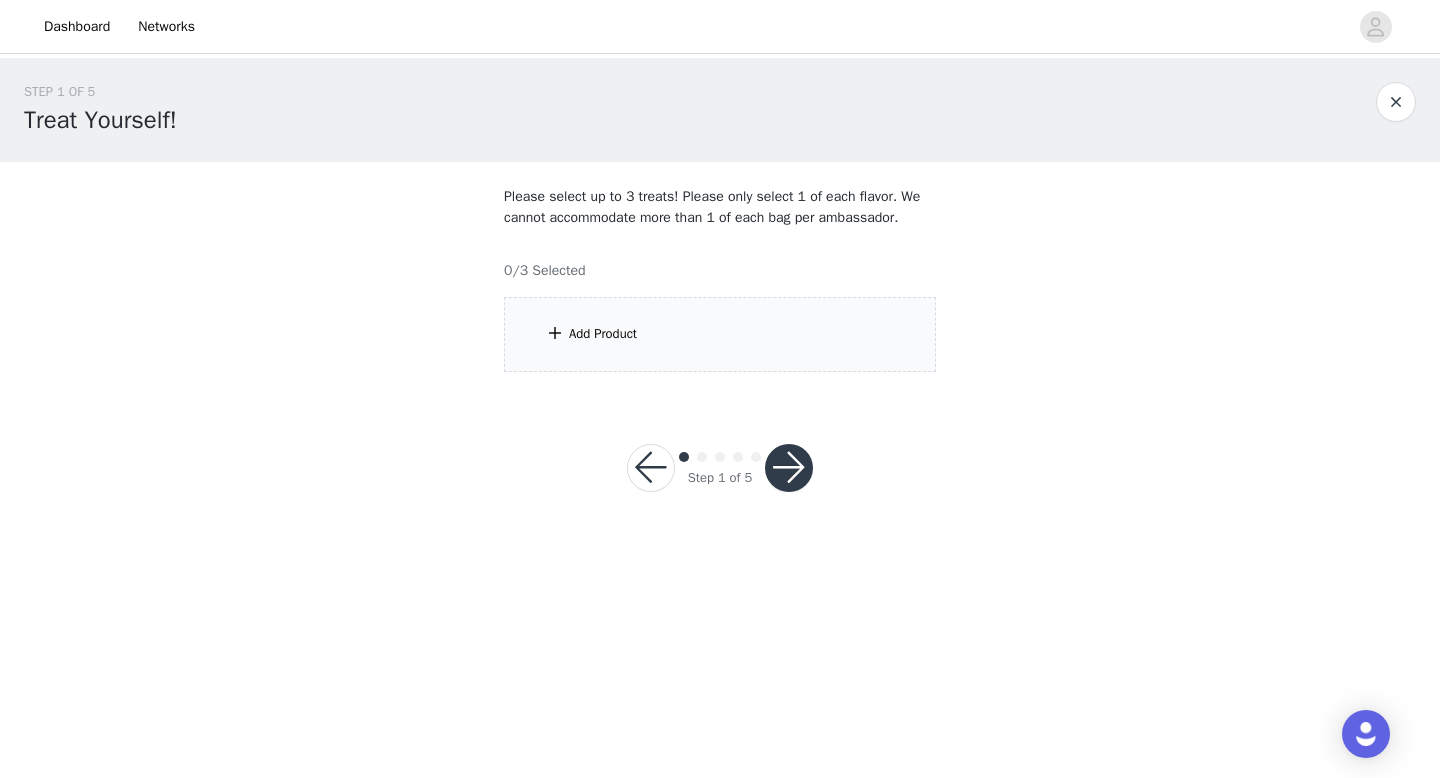 click on "Add Product" at bounding box center (720, 334) 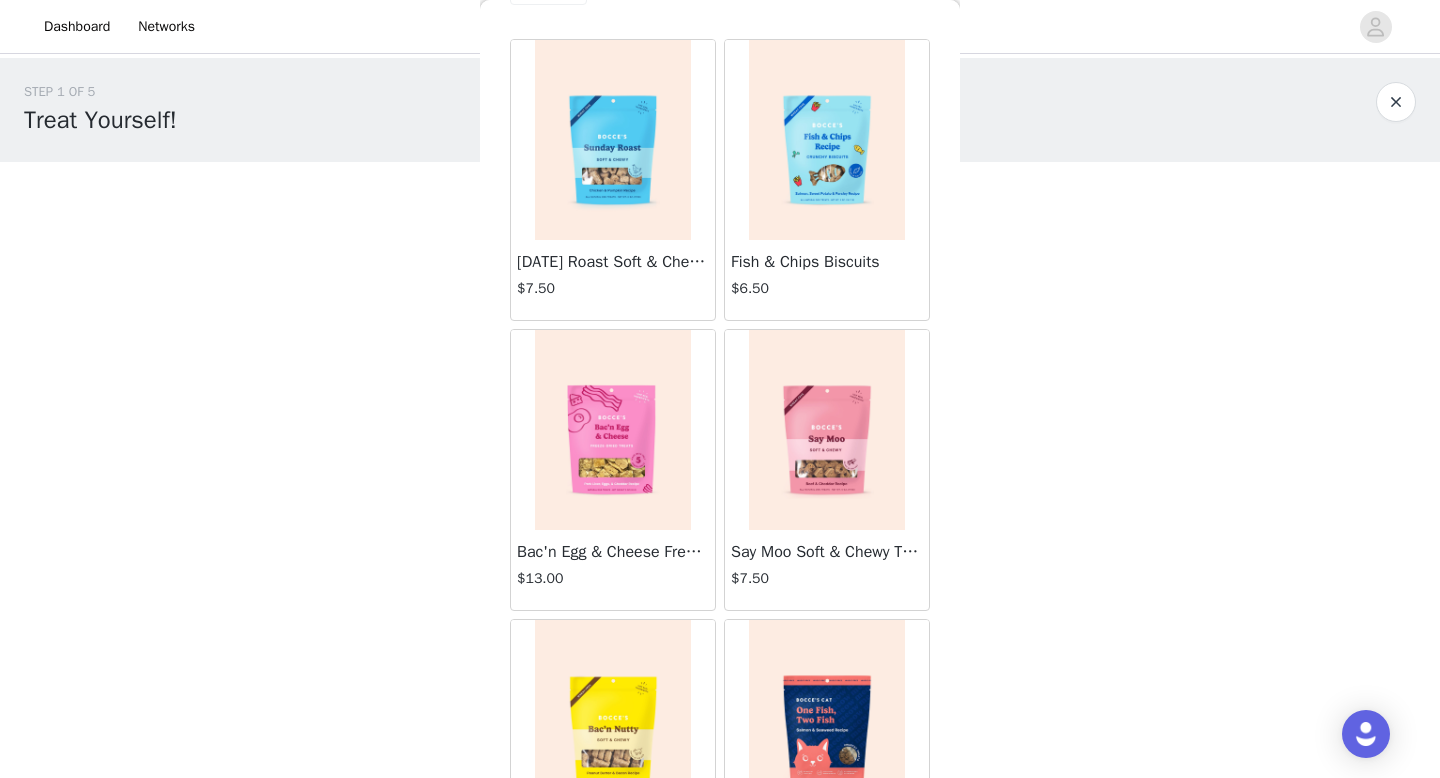 click at bounding box center [827, 430] 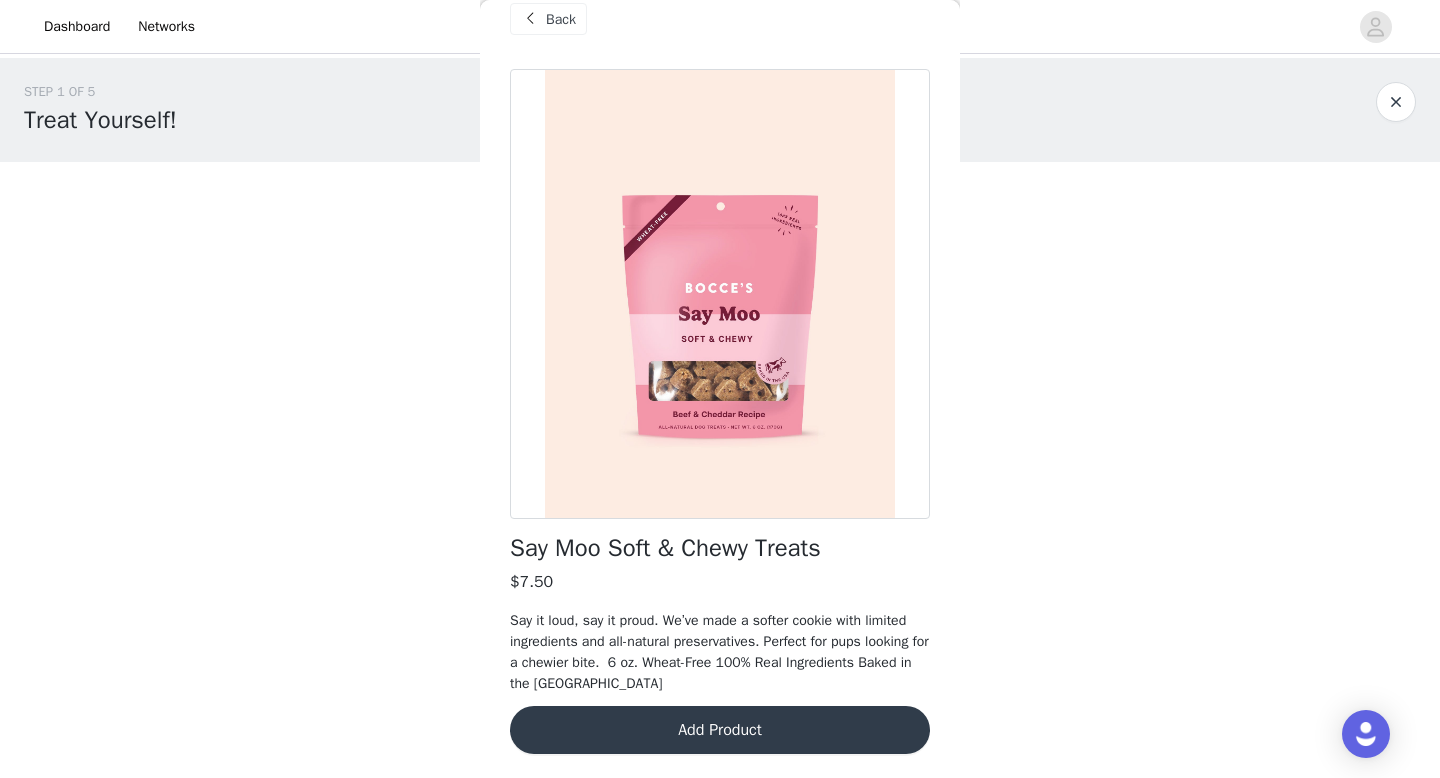 scroll, scrollTop: 31, scrollLeft: 0, axis: vertical 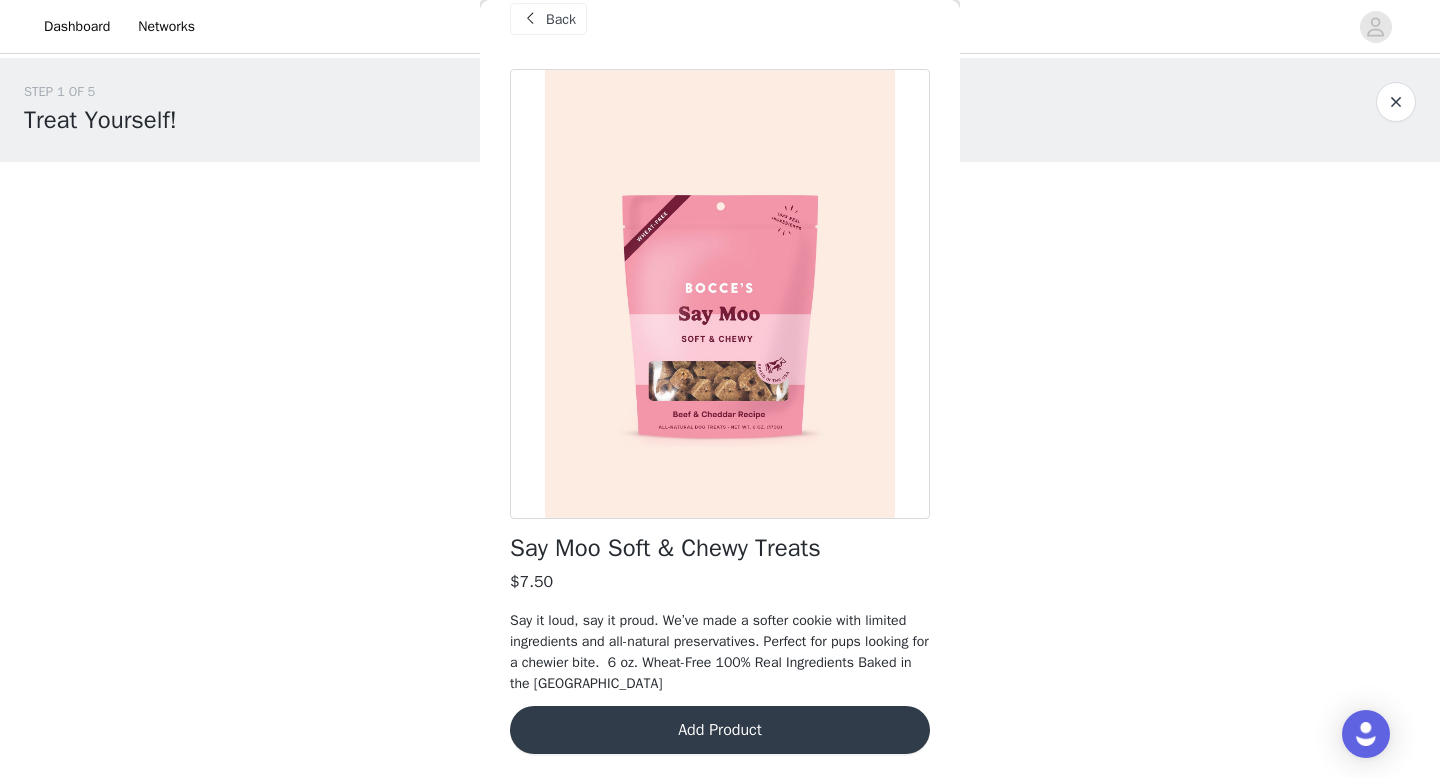 click on "Add Product" at bounding box center (720, 730) 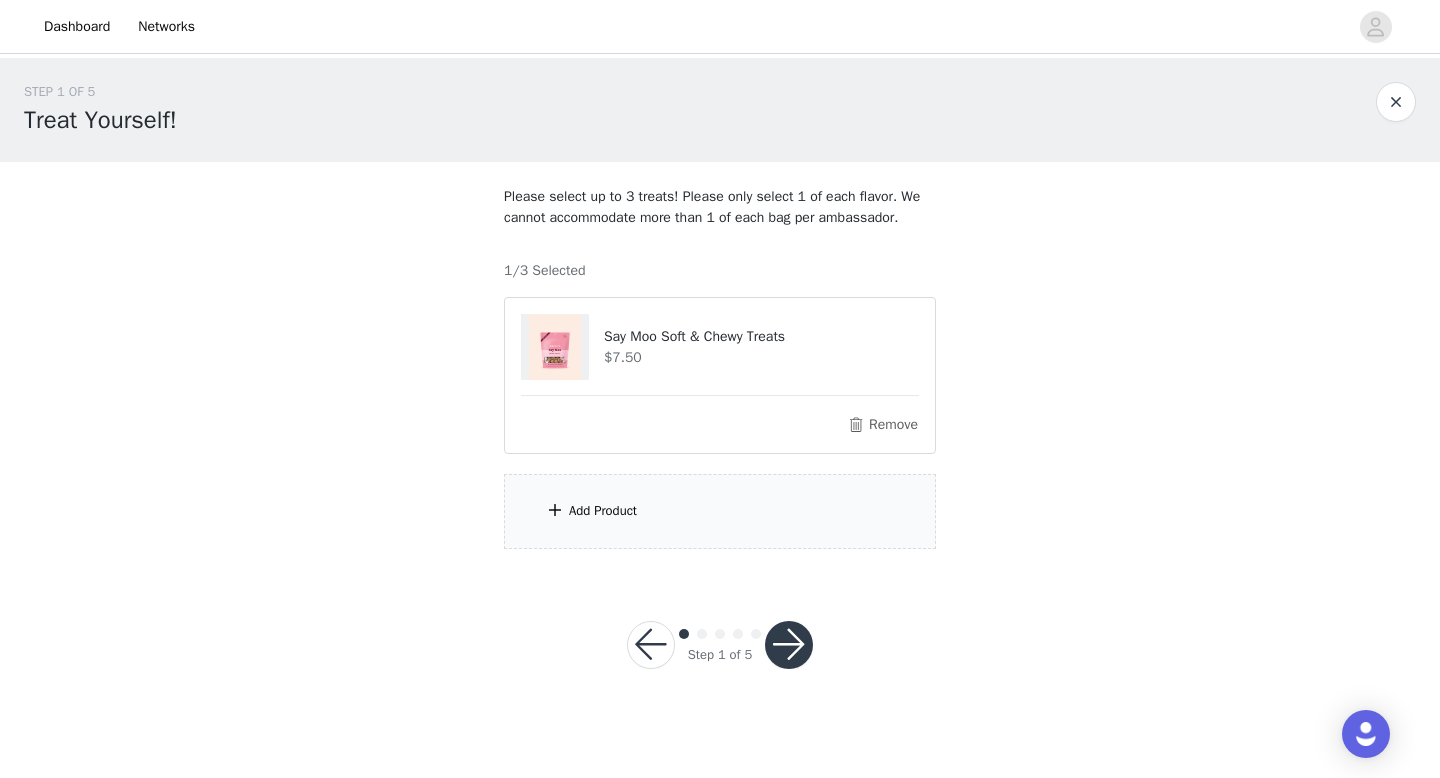 click on "Add Product" at bounding box center (720, 511) 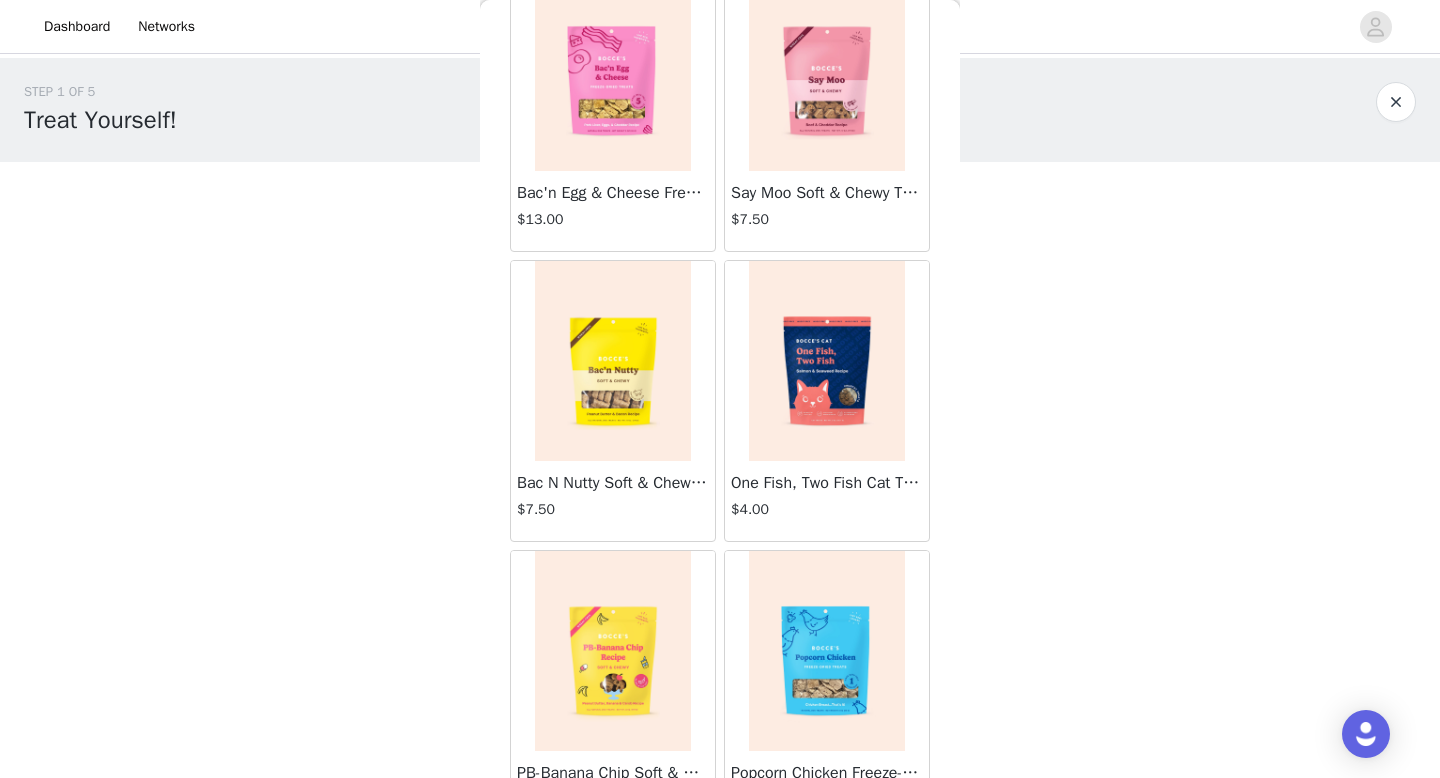 scroll, scrollTop: 341, scrollLeft: 0, axis: vertical 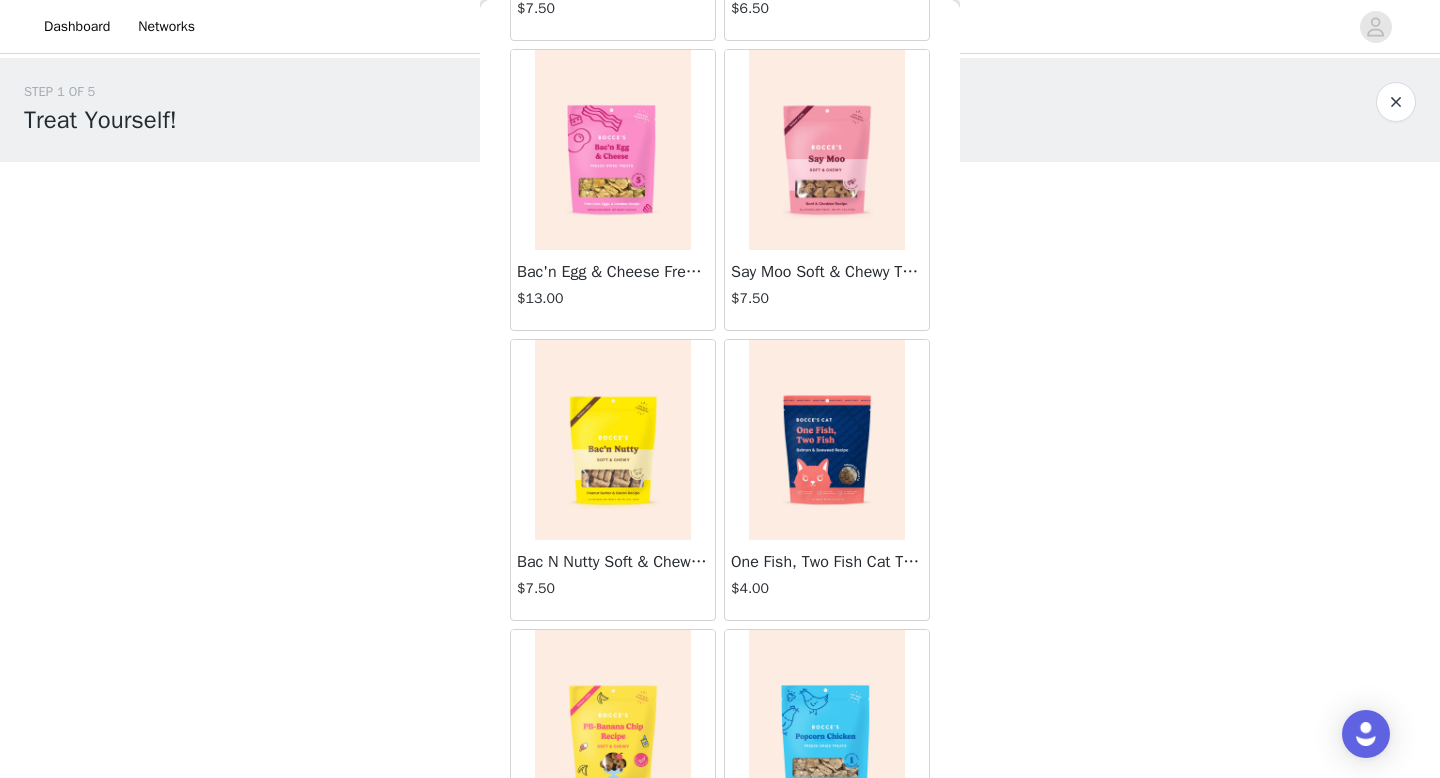 click at bounding box center (613, 440) 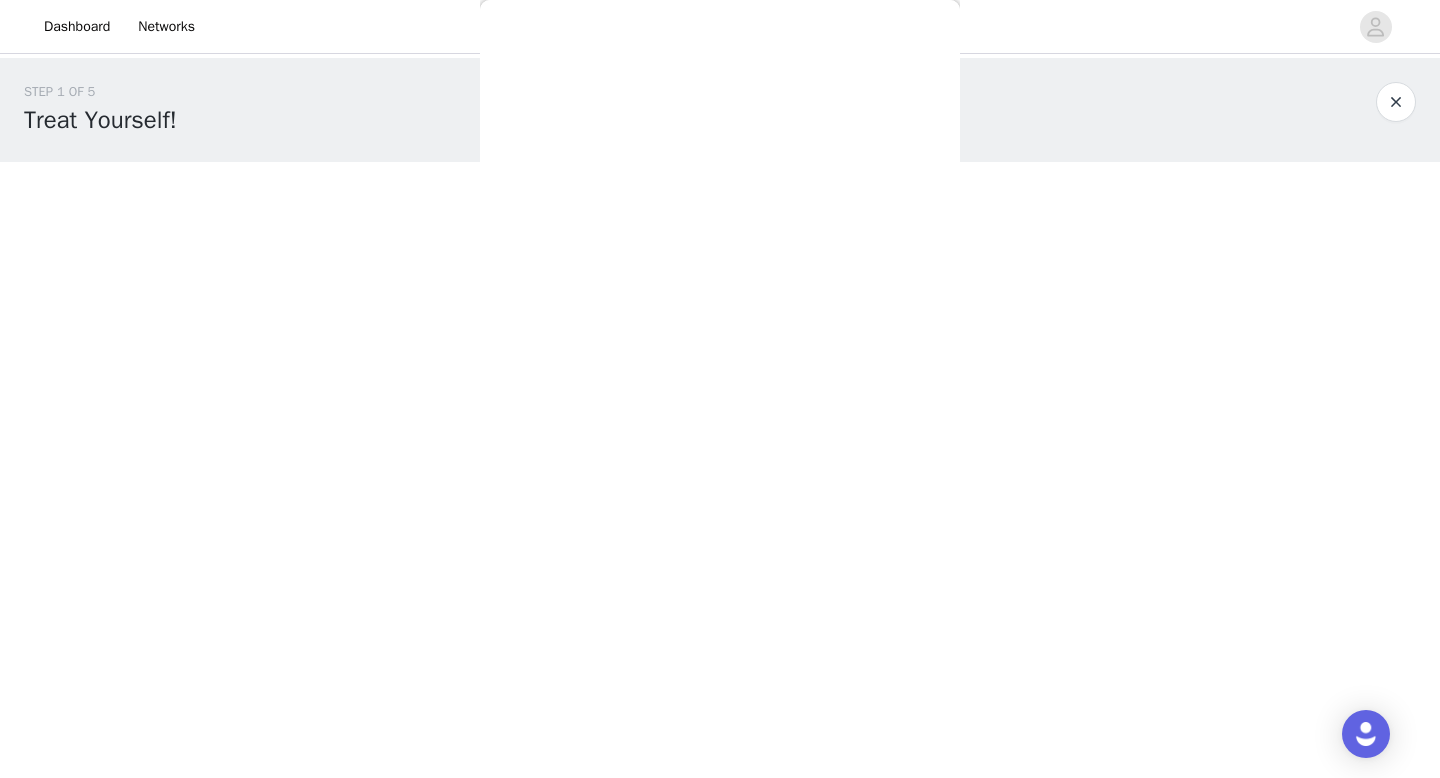 scroll, scrollTop: 31, scrollLeft: 0, axis: vertical 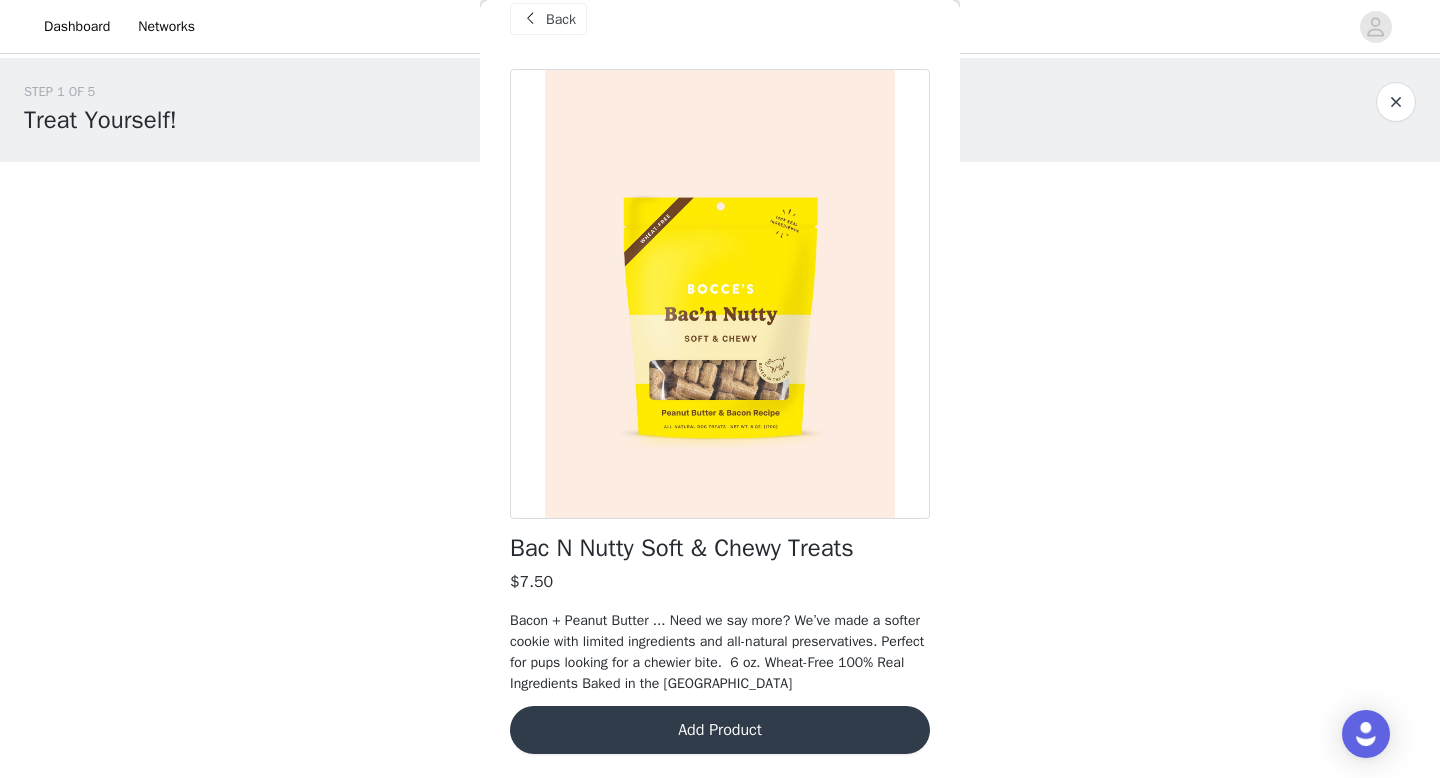 click on "Add Product" at bounding box center [720, 730] 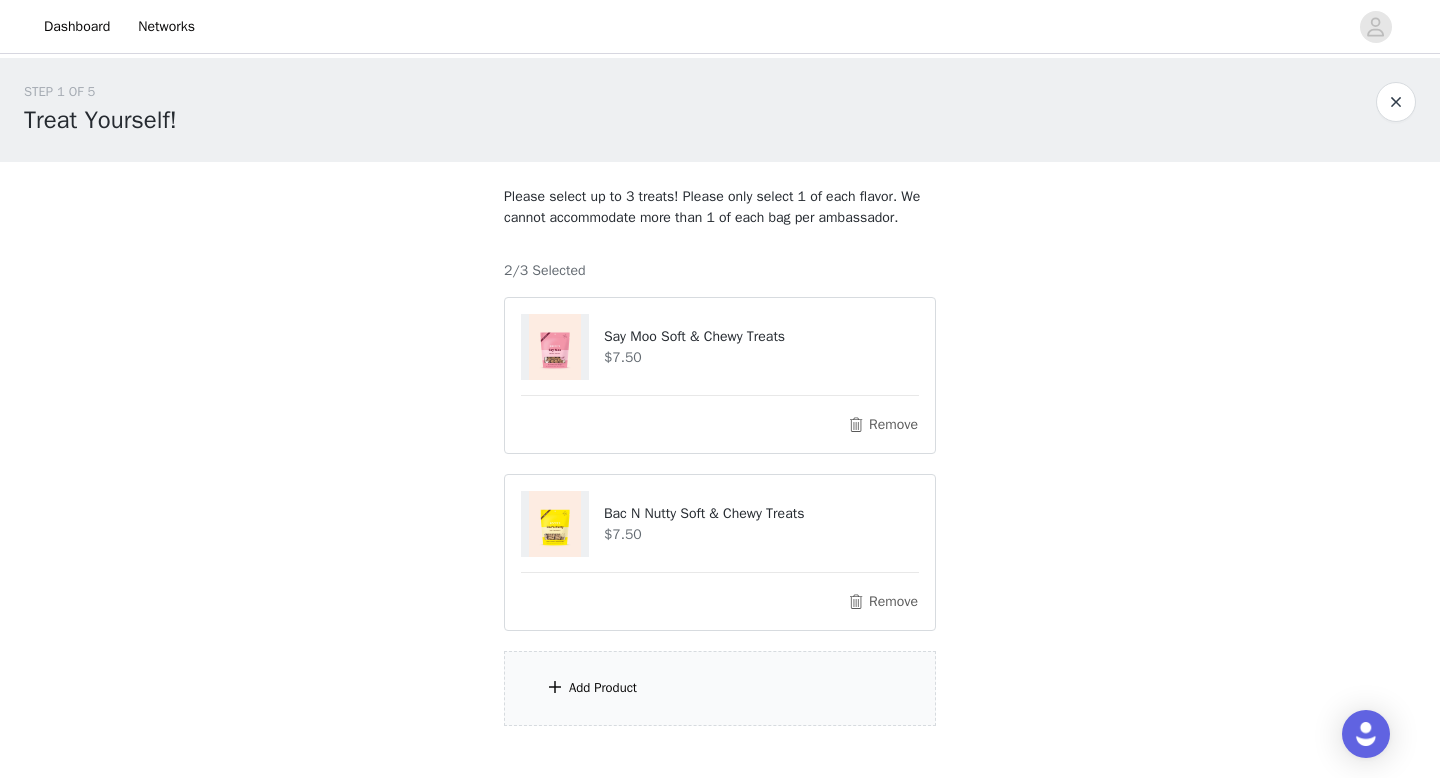 click on "Add Product" at bounding box center [720, 688] 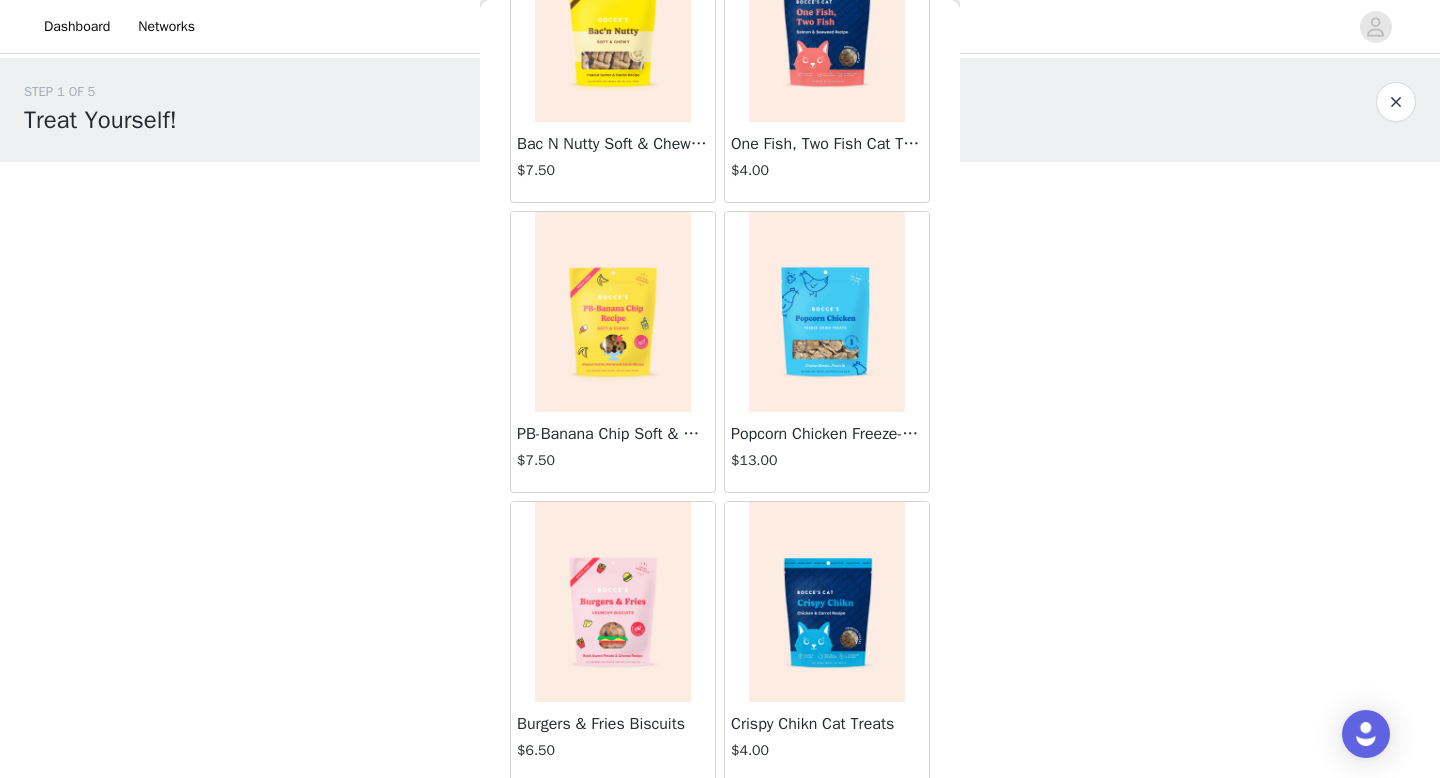 scroll, scrollTop: 959, scrollLeft: 0, axis: vertical 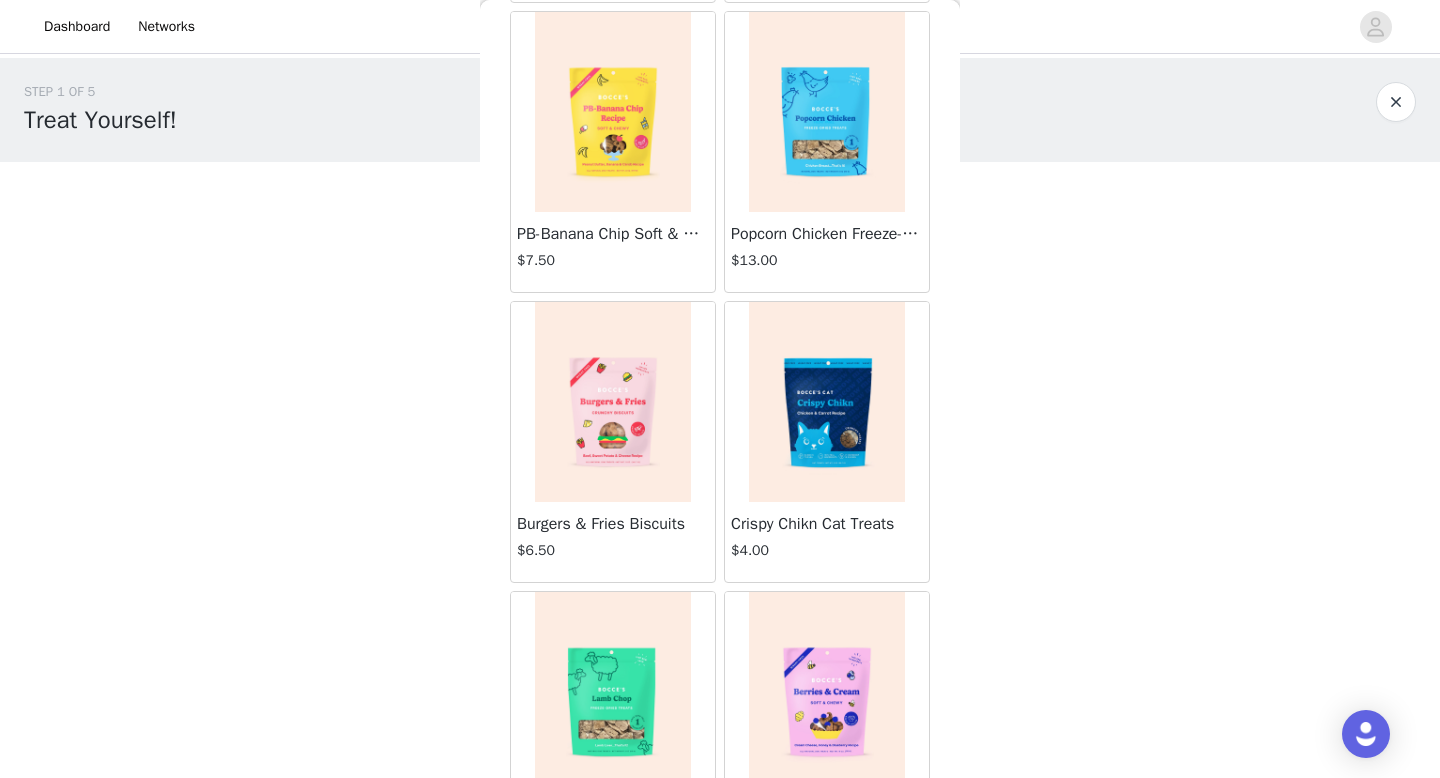 click at bounding box center (827, 112) 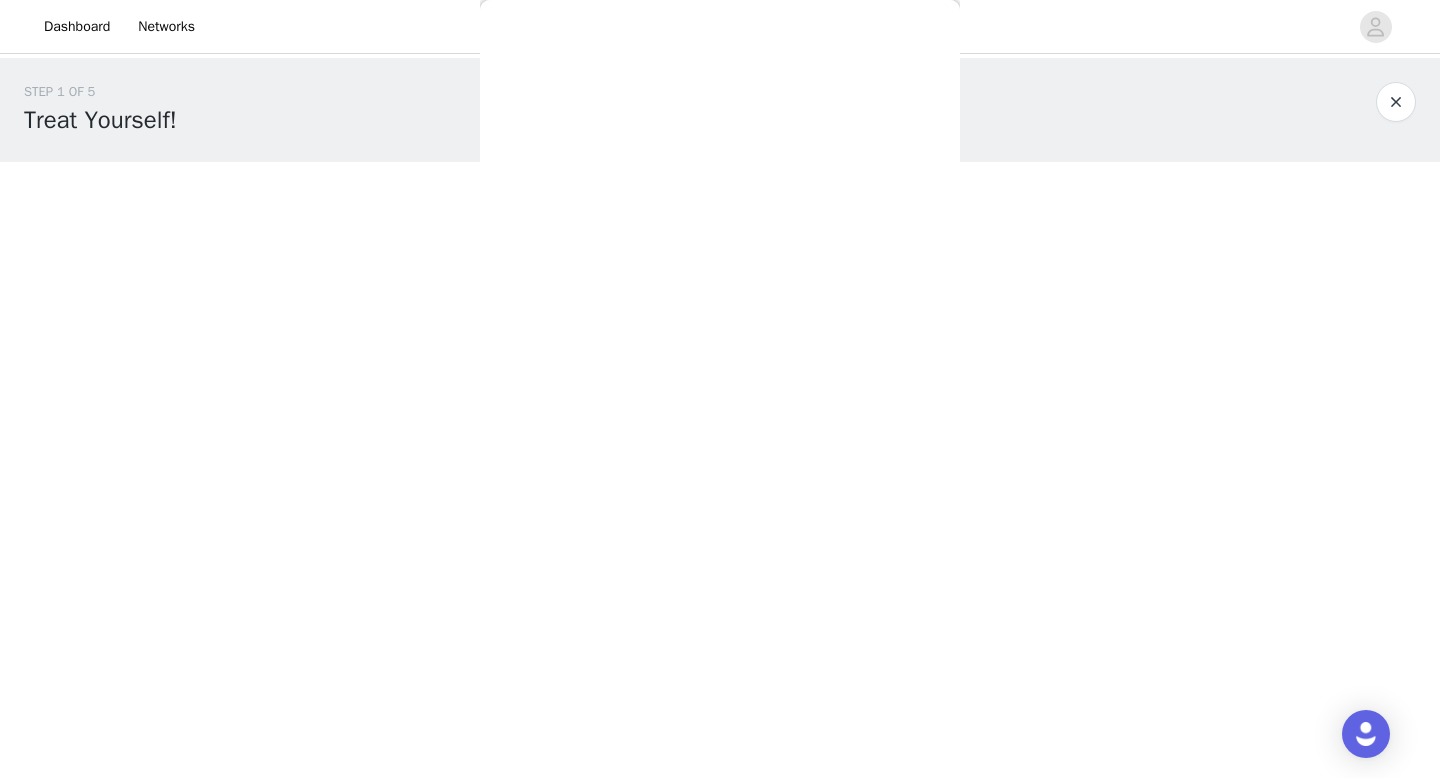 scroll, scrollTop: 115, scrollLeft: 0, axis: vertical 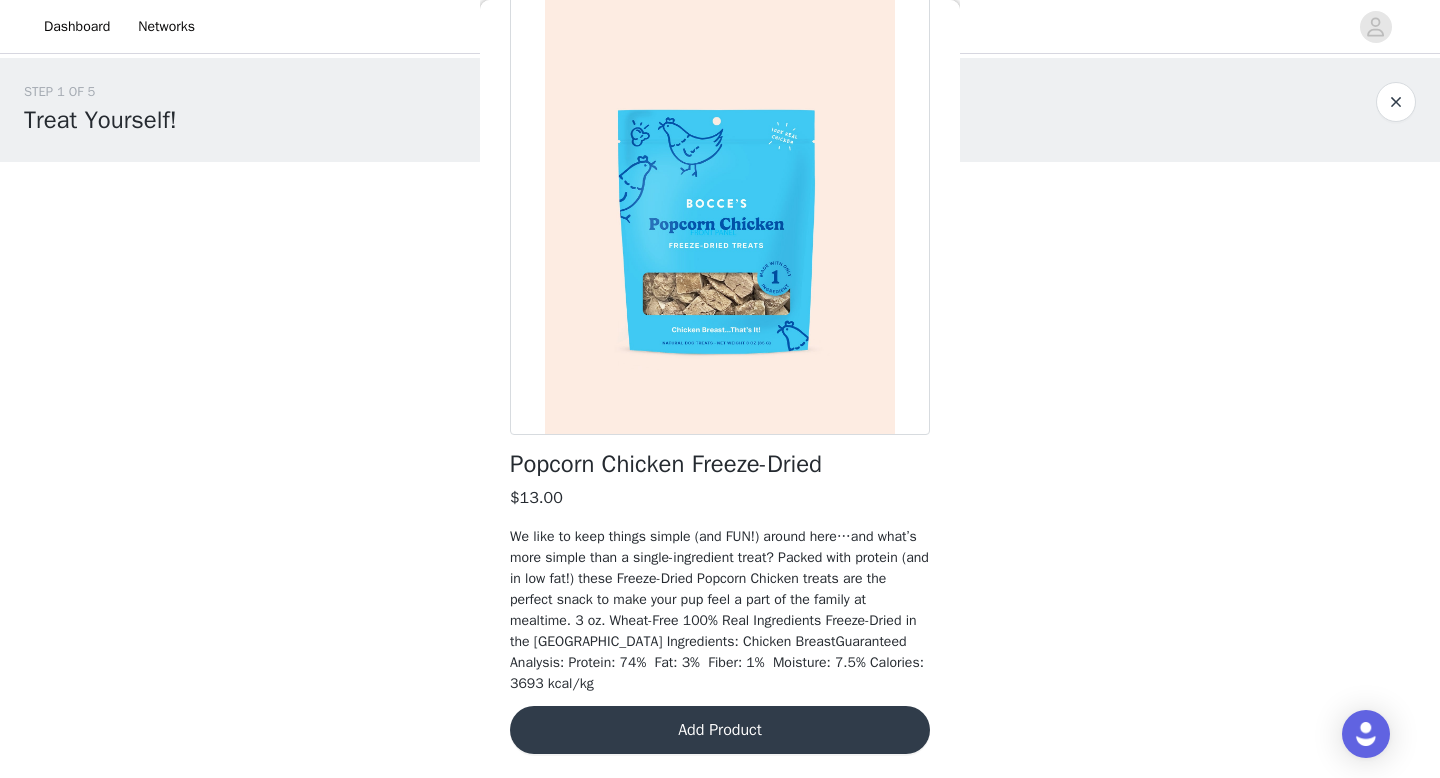 click on "Add Product" at bounding box center (720, 730) 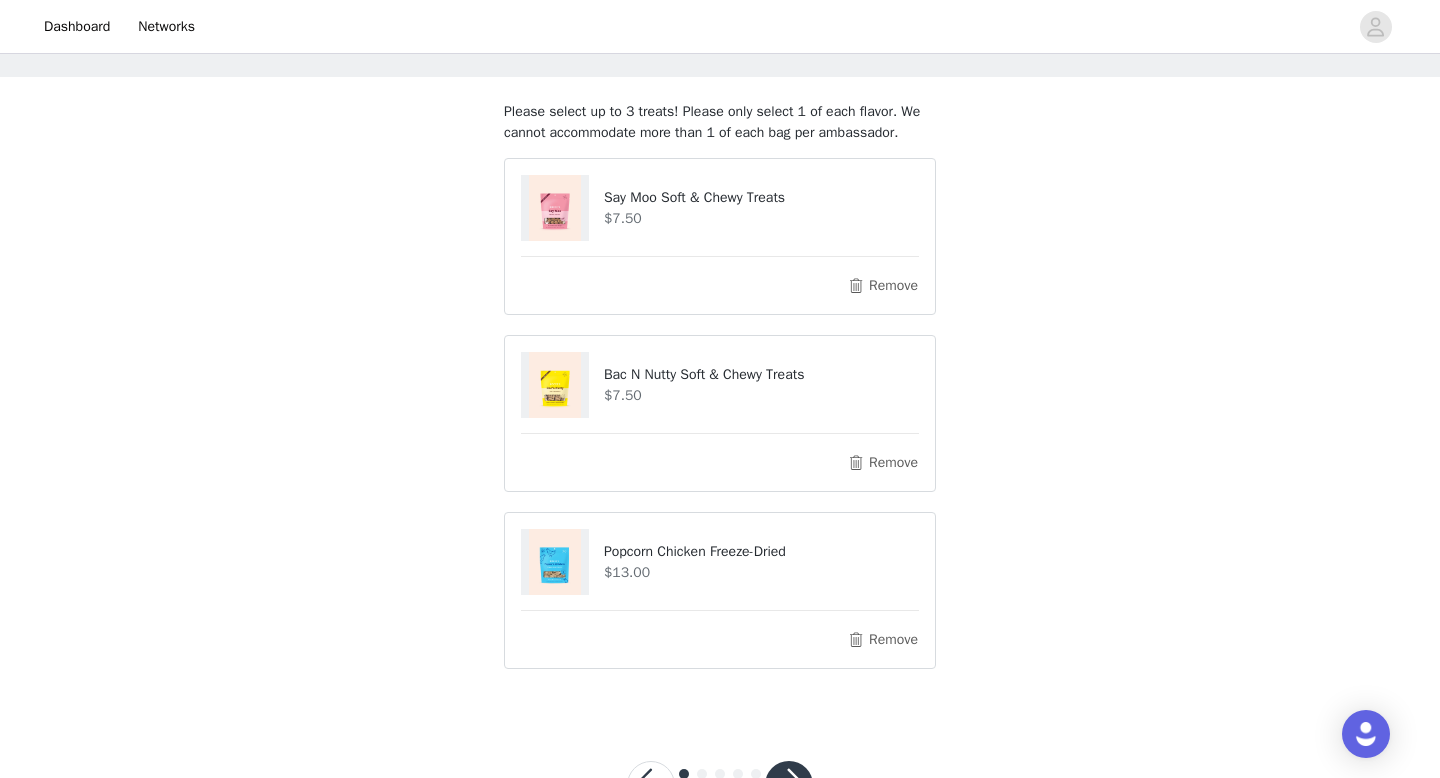 scroll, scrollTop: 163, scrollLeft: 0, axis: vertical 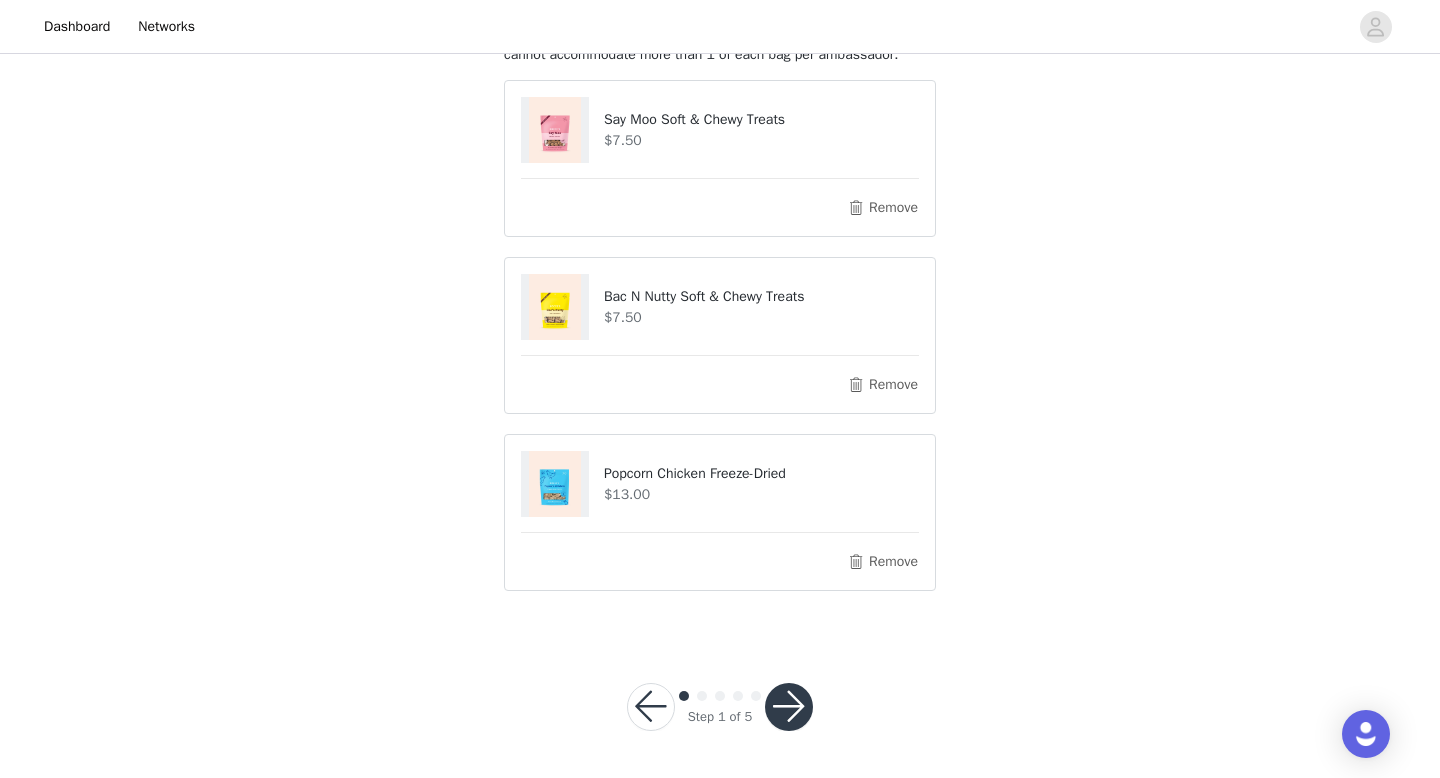 click at bounding box center [789, 707] 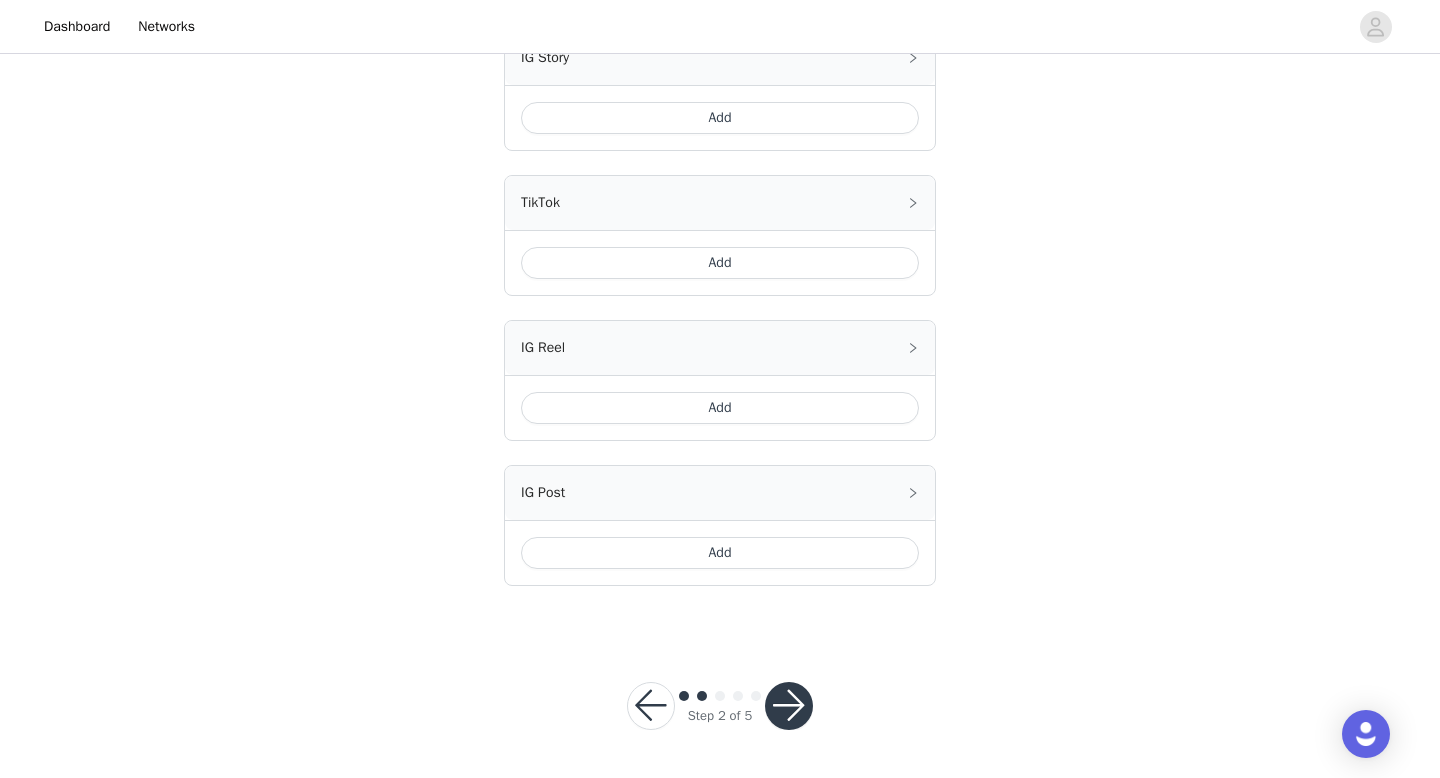 scroll, scrollTop: 594, scrollLeft: 0, axis: vertical 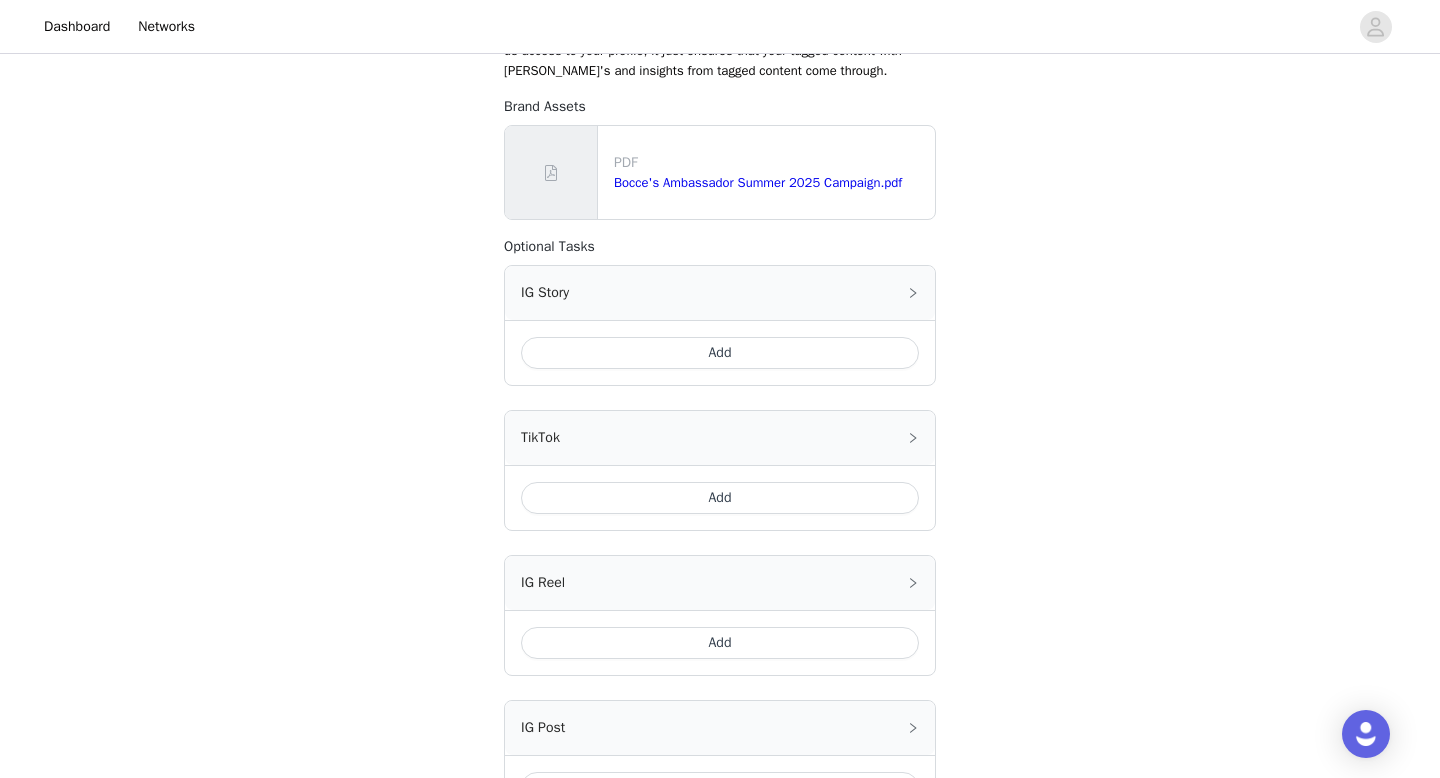 click on "Add" at bounding box center [720, 498] 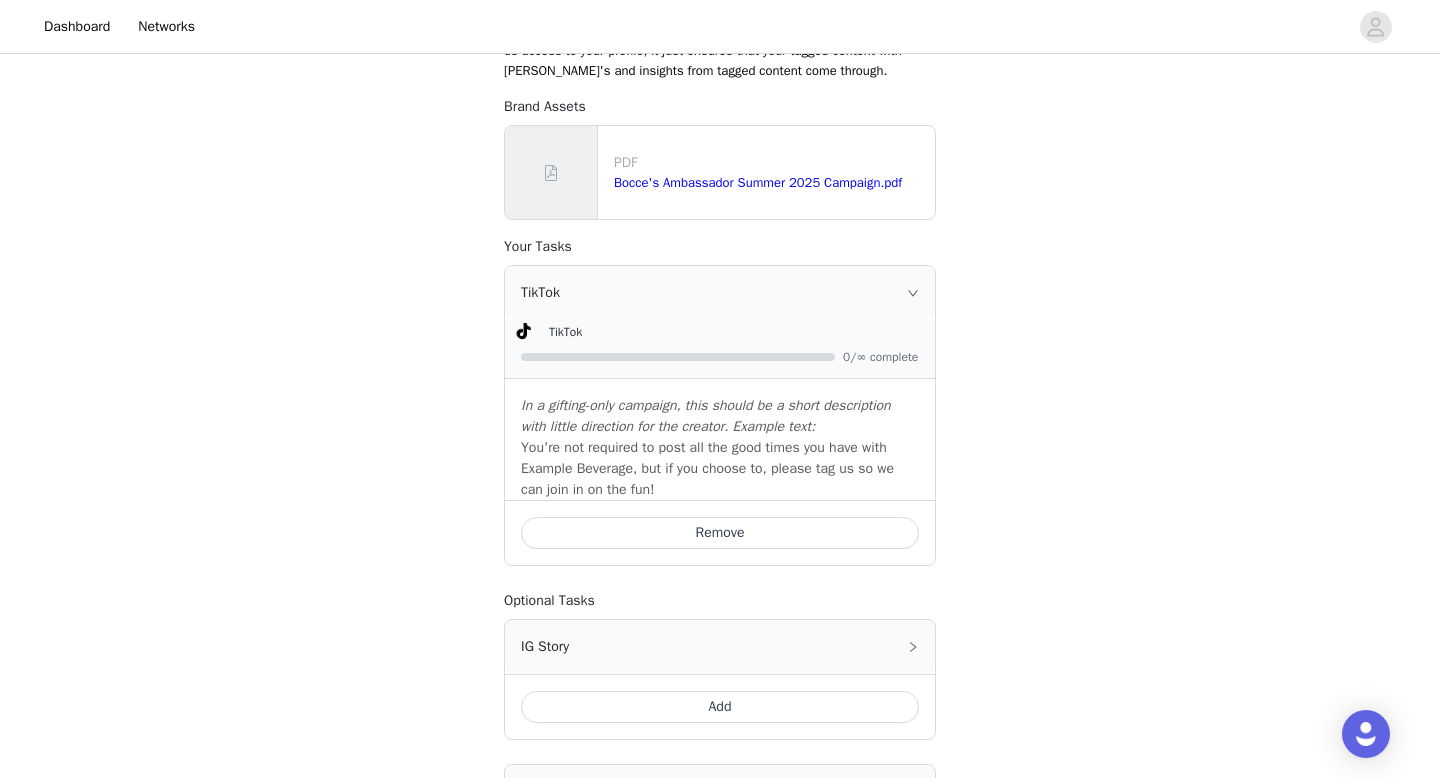 click on "You're not required to post all the good times you have with Example Beverage, but if you choose to, please tag us so we can join in on the fun!" at bounding box center [720, 468] 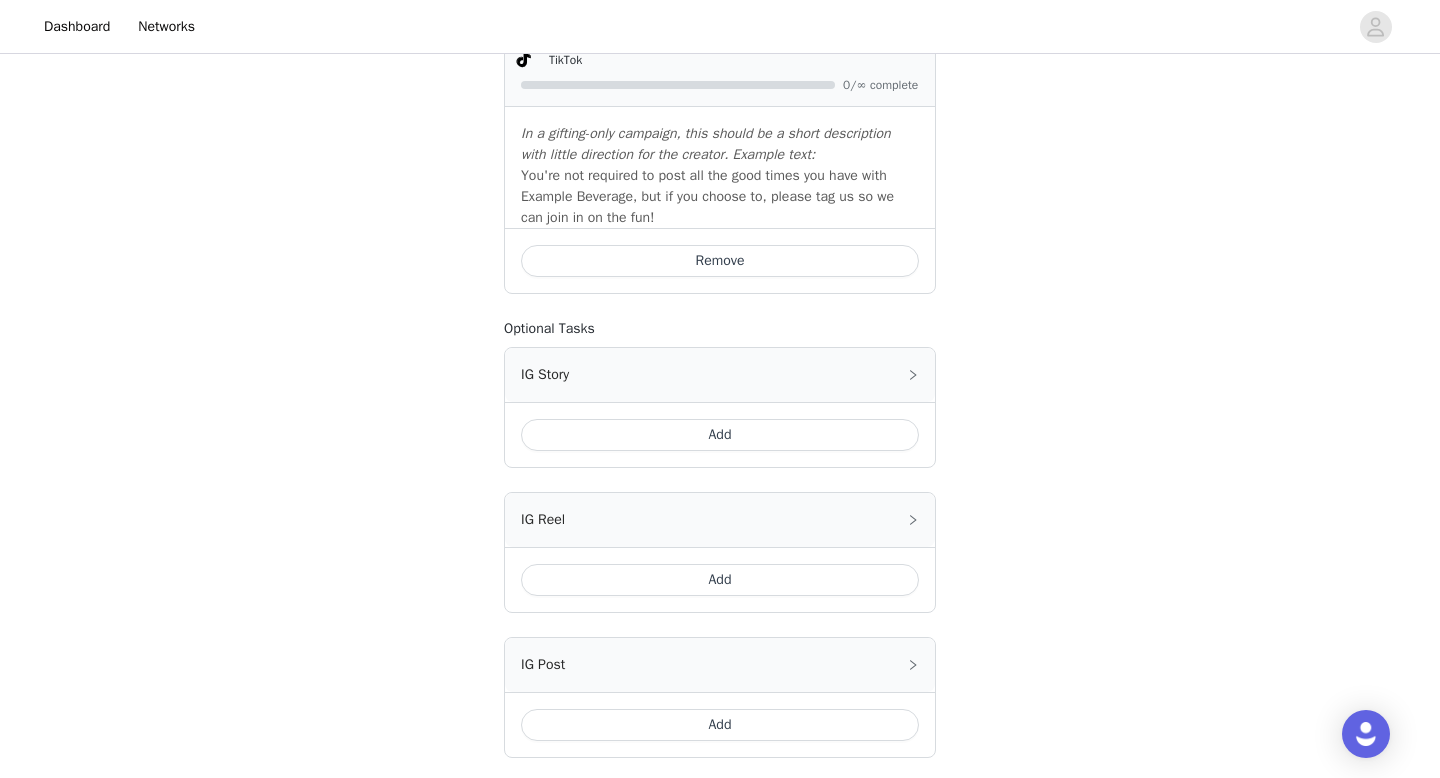 scroll, scrollTop: 803, scrollLeft: 0, axis: vertical 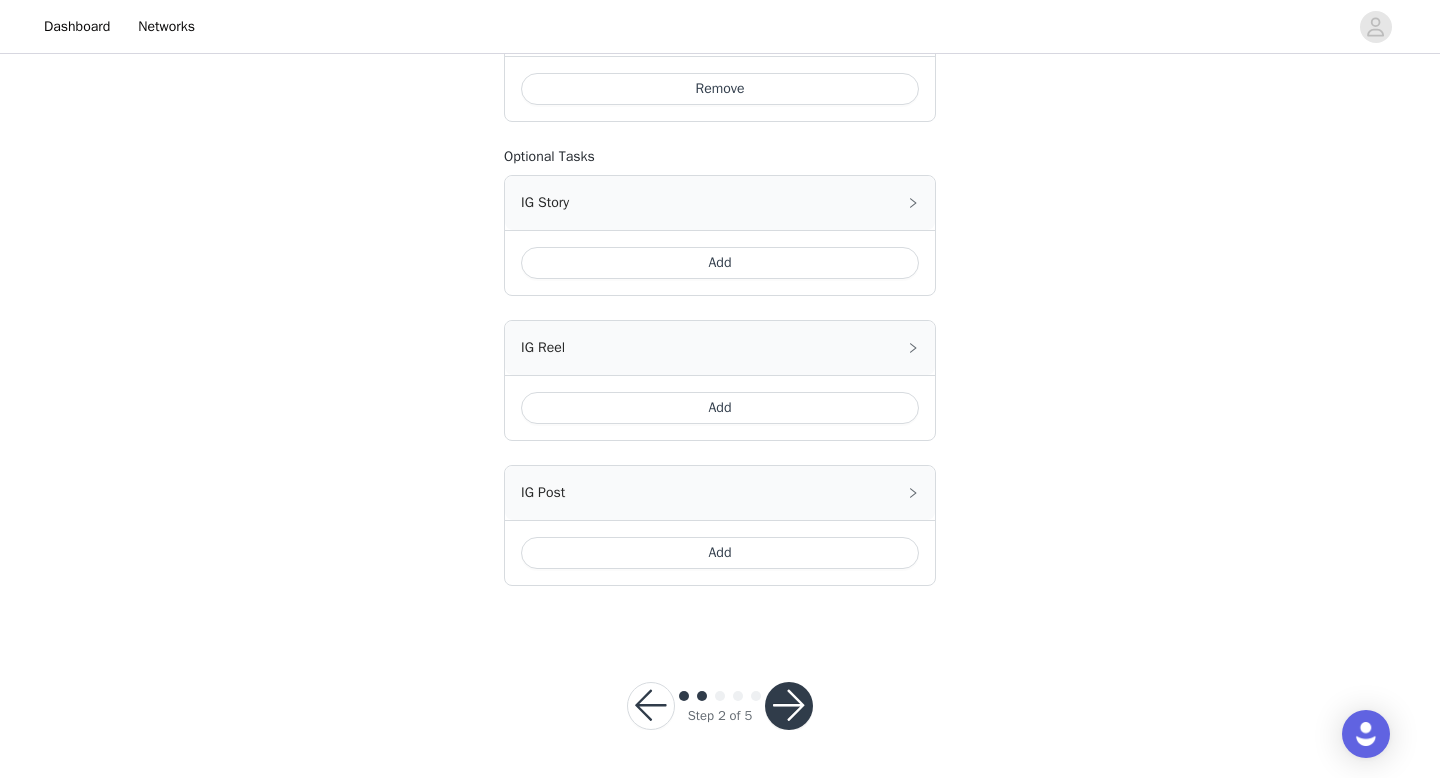 click at bounding box center (789, 706) 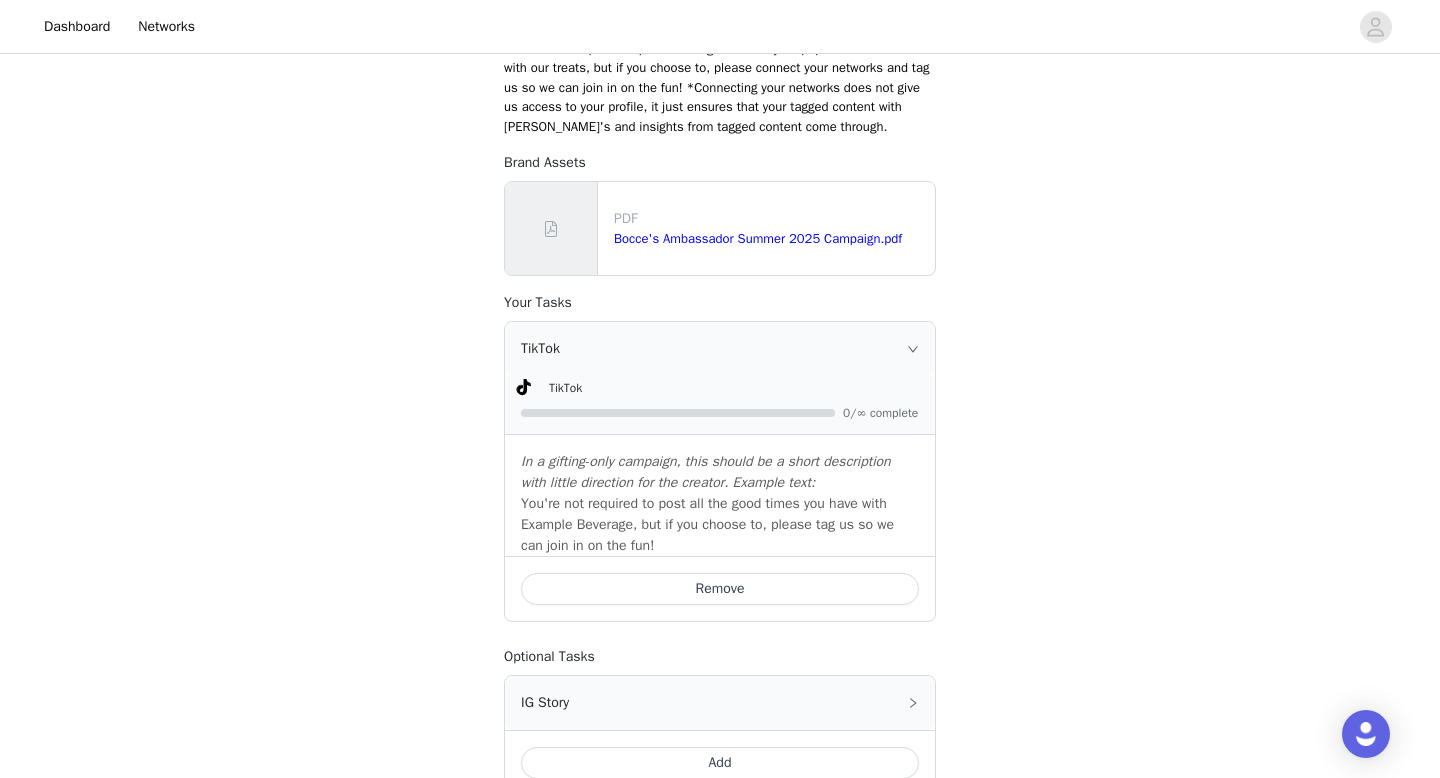 scroll, scrollTop: 0, scrollLeft: 0, axis: both 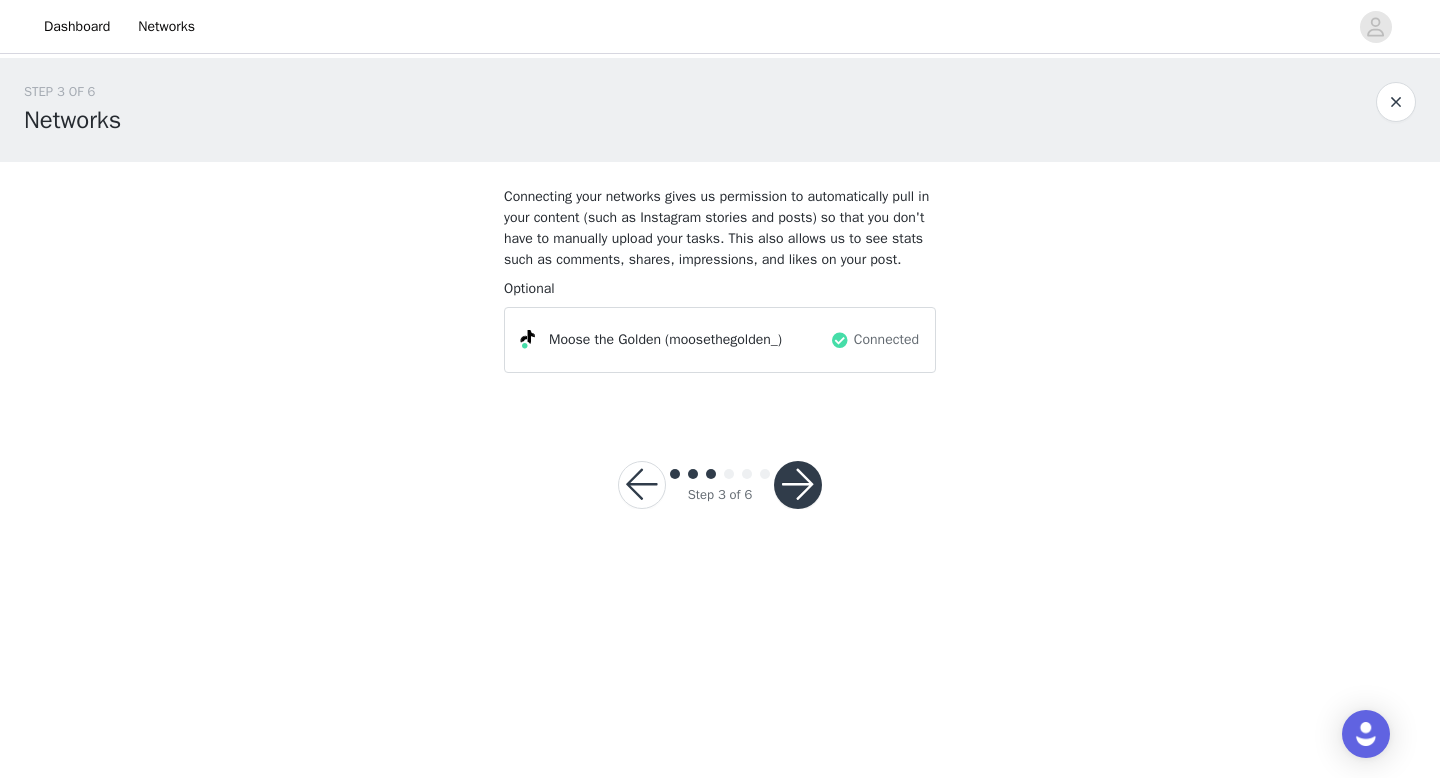 click on "Connecting your networks gives us permission to automatically pull in your content (such as Instagram stories and posts) so that you don't have to manually upload your tasks. This also allows us to see stats such as comments, shares, impressions, and likes on your post.
Required
Optional
Moose the Golden
(moosethegolden_)
Connected" at bounding box center [720, 287] 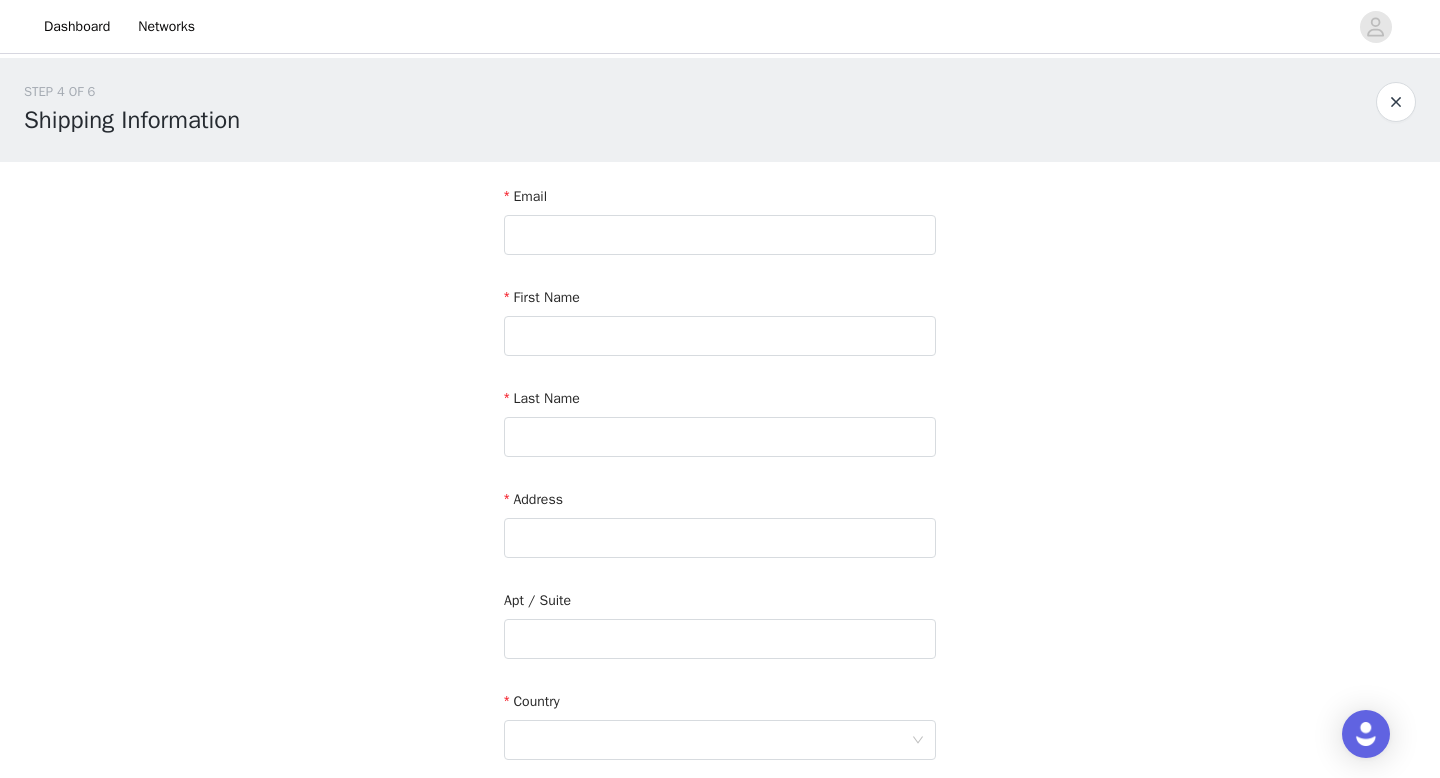 click on "Email   First Name   Last Name   Address   Apt / Suite   Country     City     Postcode   Phone Number" at bounding box center (720, 628) 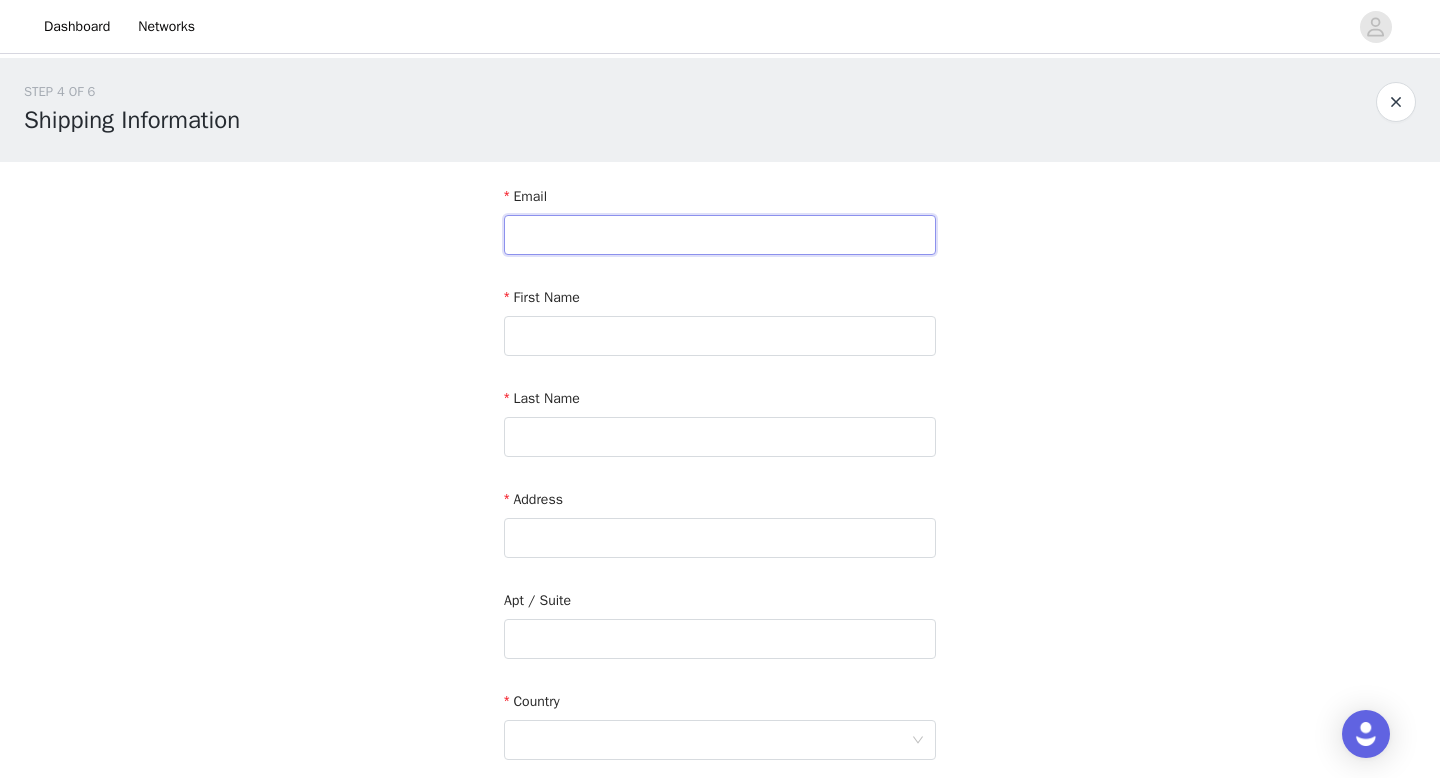 click at bounding box center (720, 235) 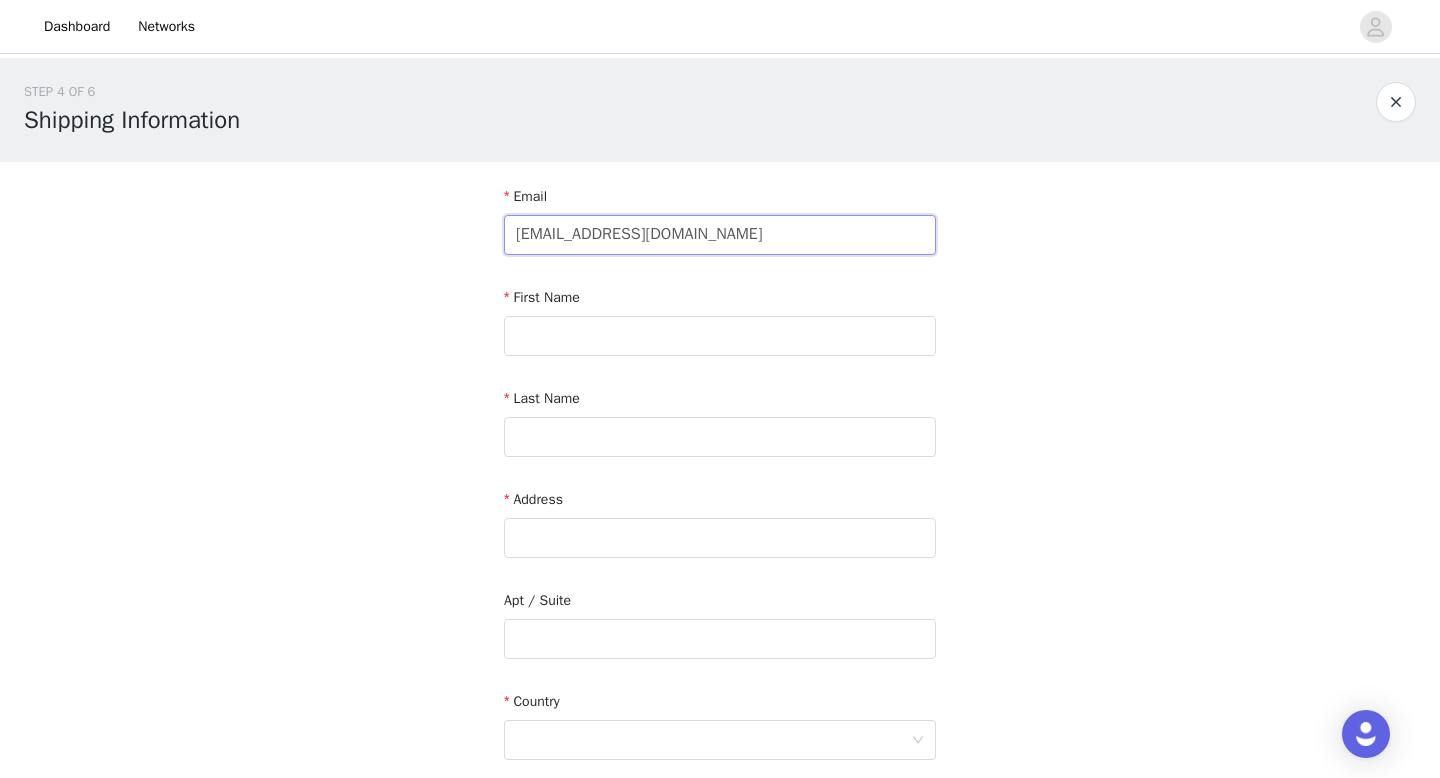 type on "[EMAIL_ADDRESS][DOMAIN_NAME]" 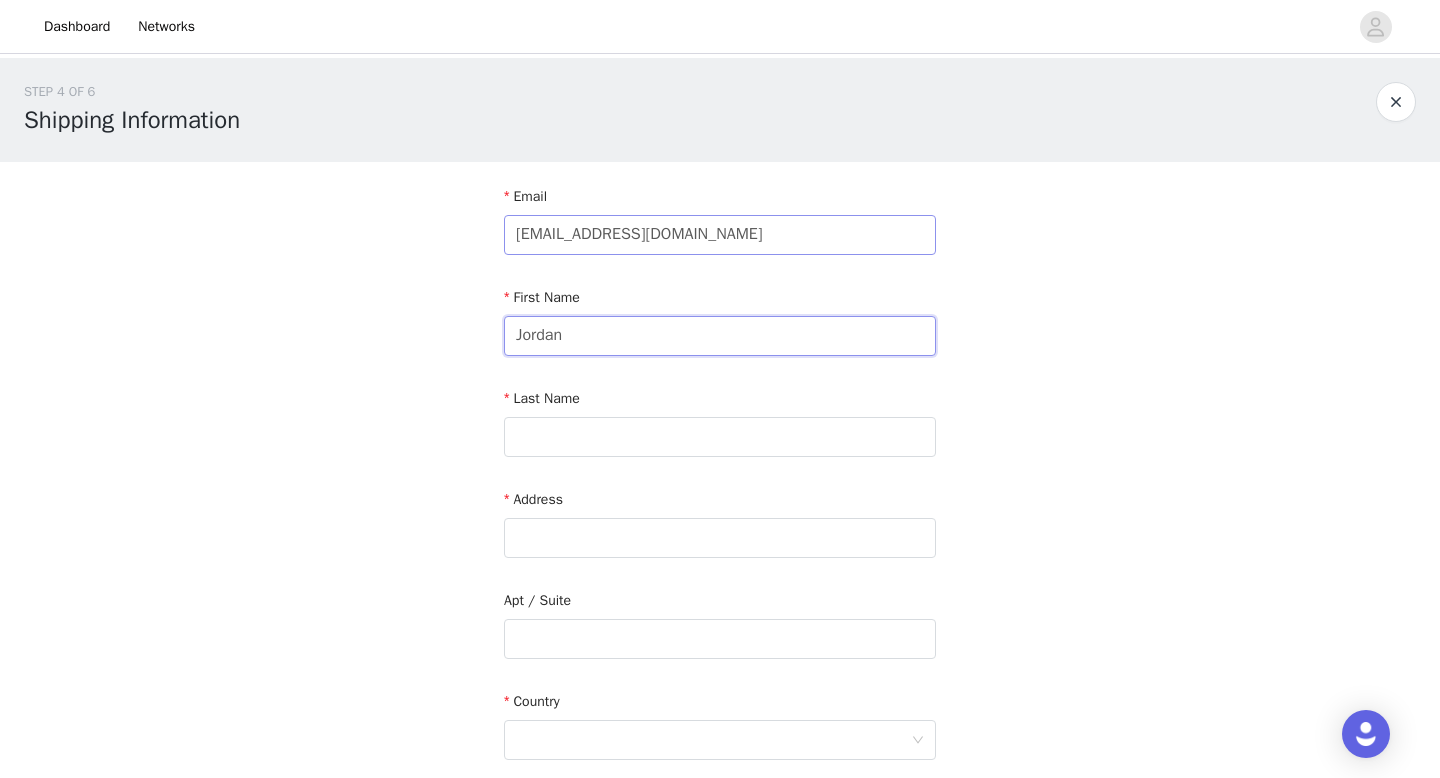 type on "Jordan" 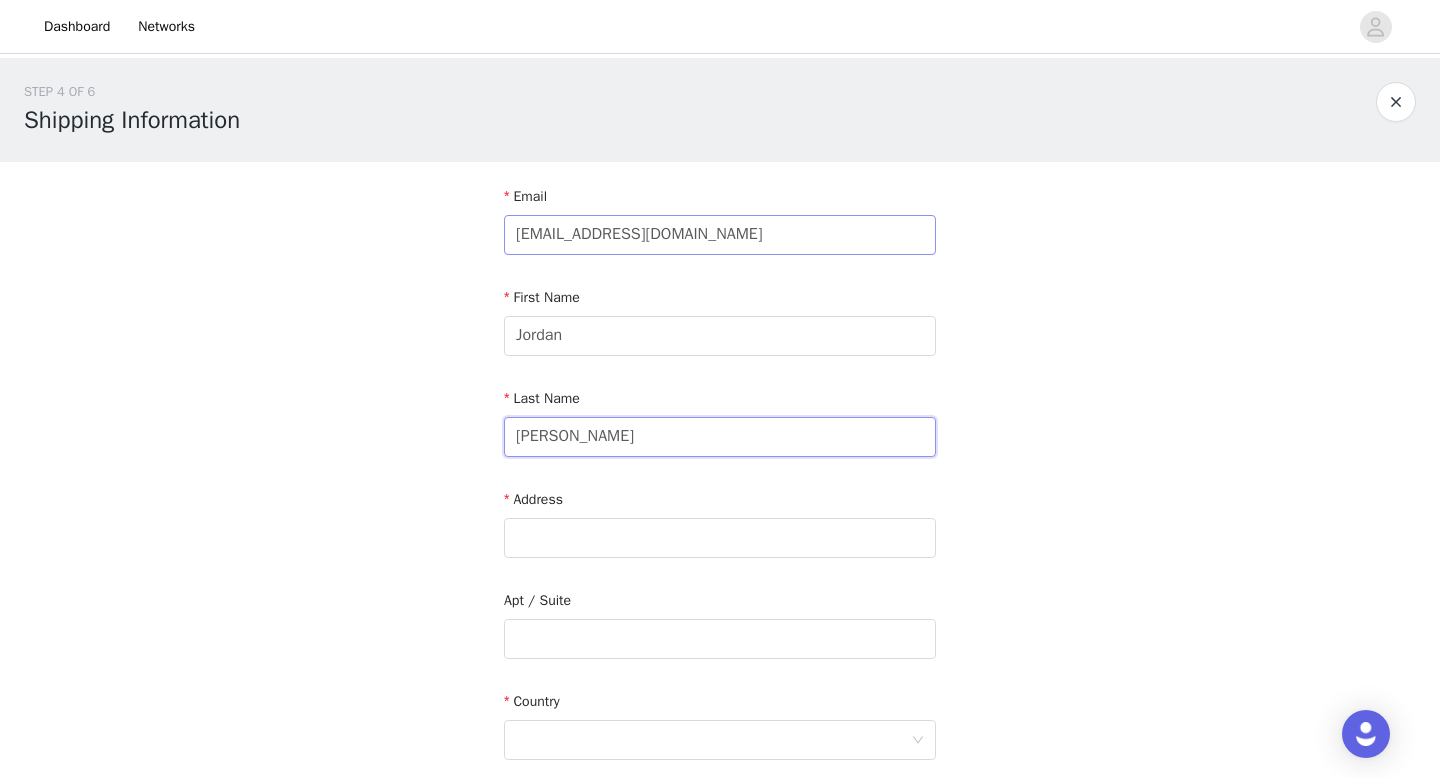 type on "[PERSON_NAME]" 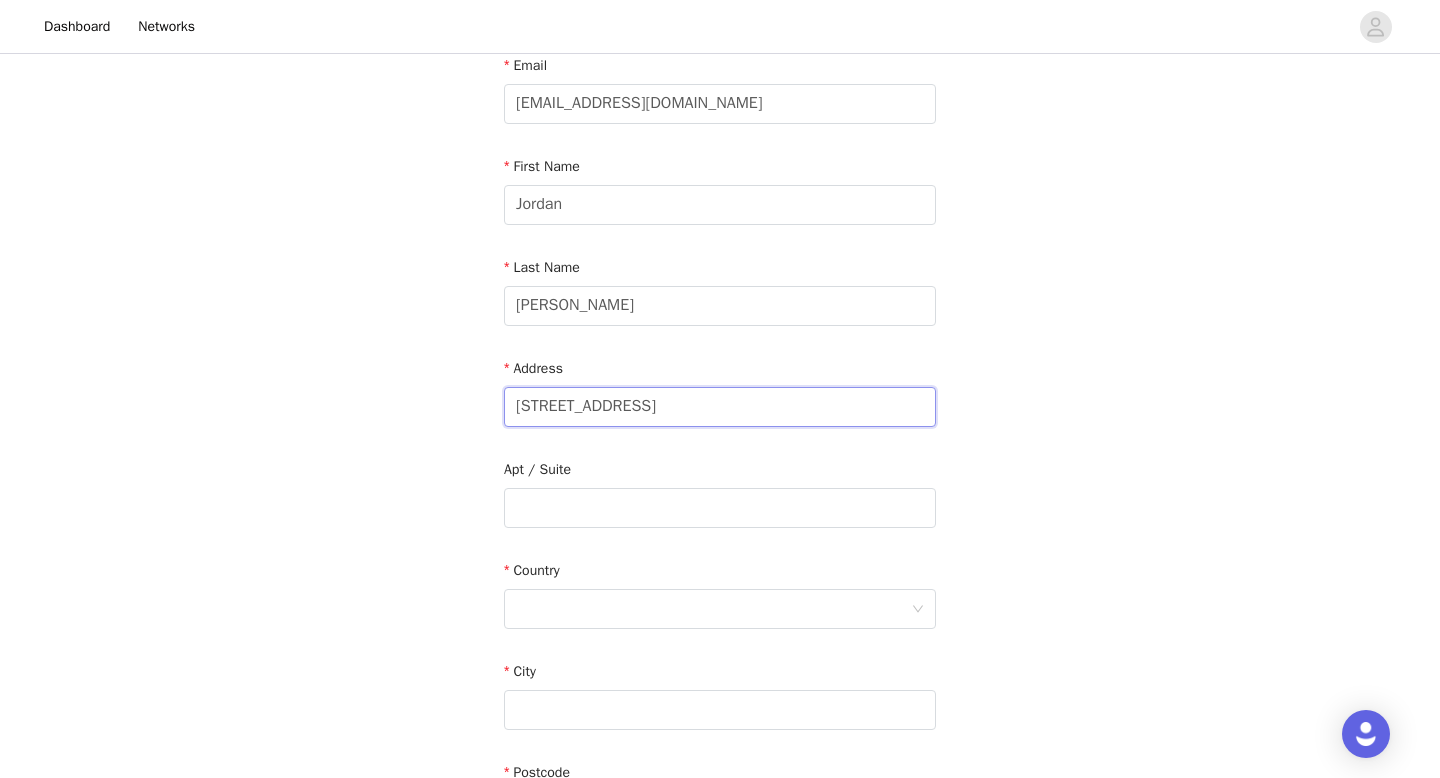 scroll, scrollTop: 145, scrollLeft: 0, axis: vertical 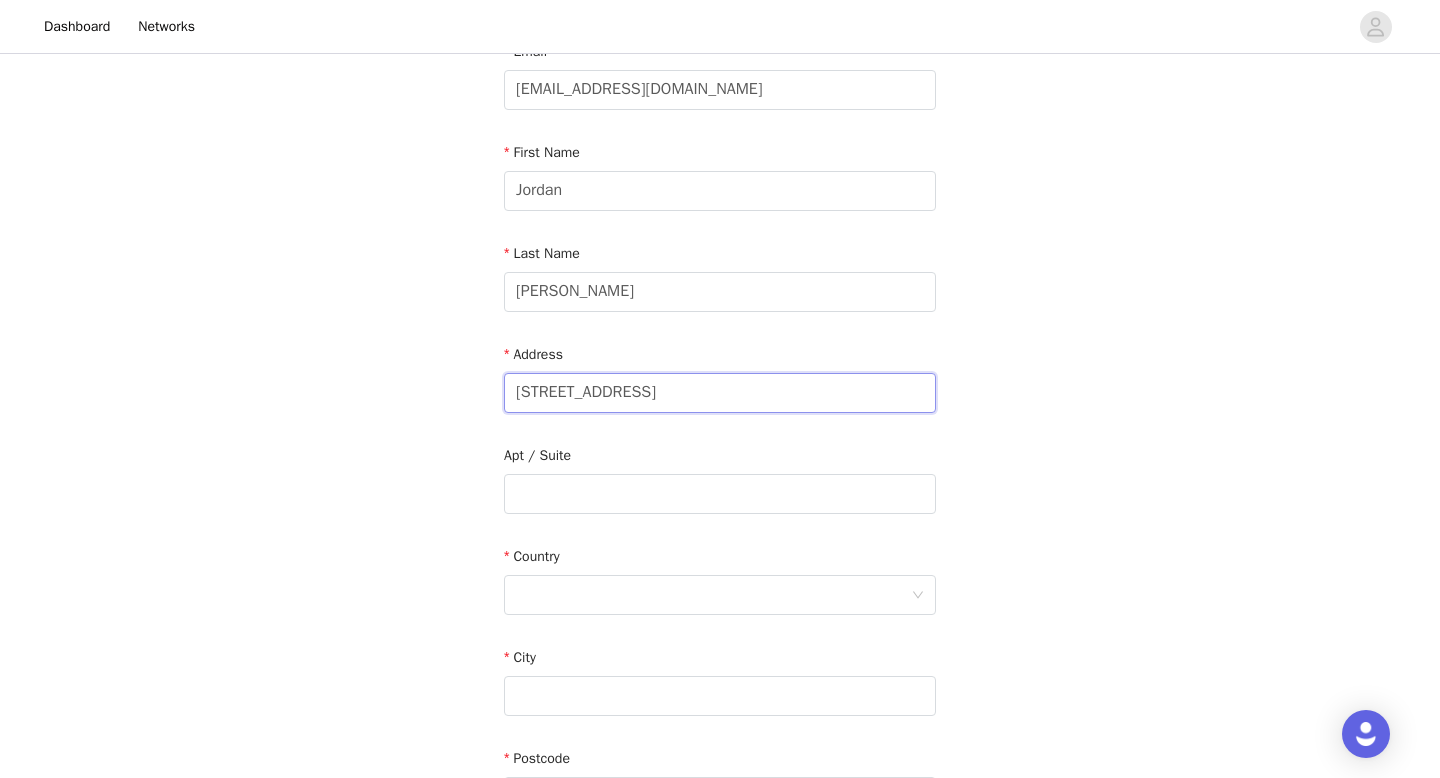 type on "[STREET_ADDRESS]" 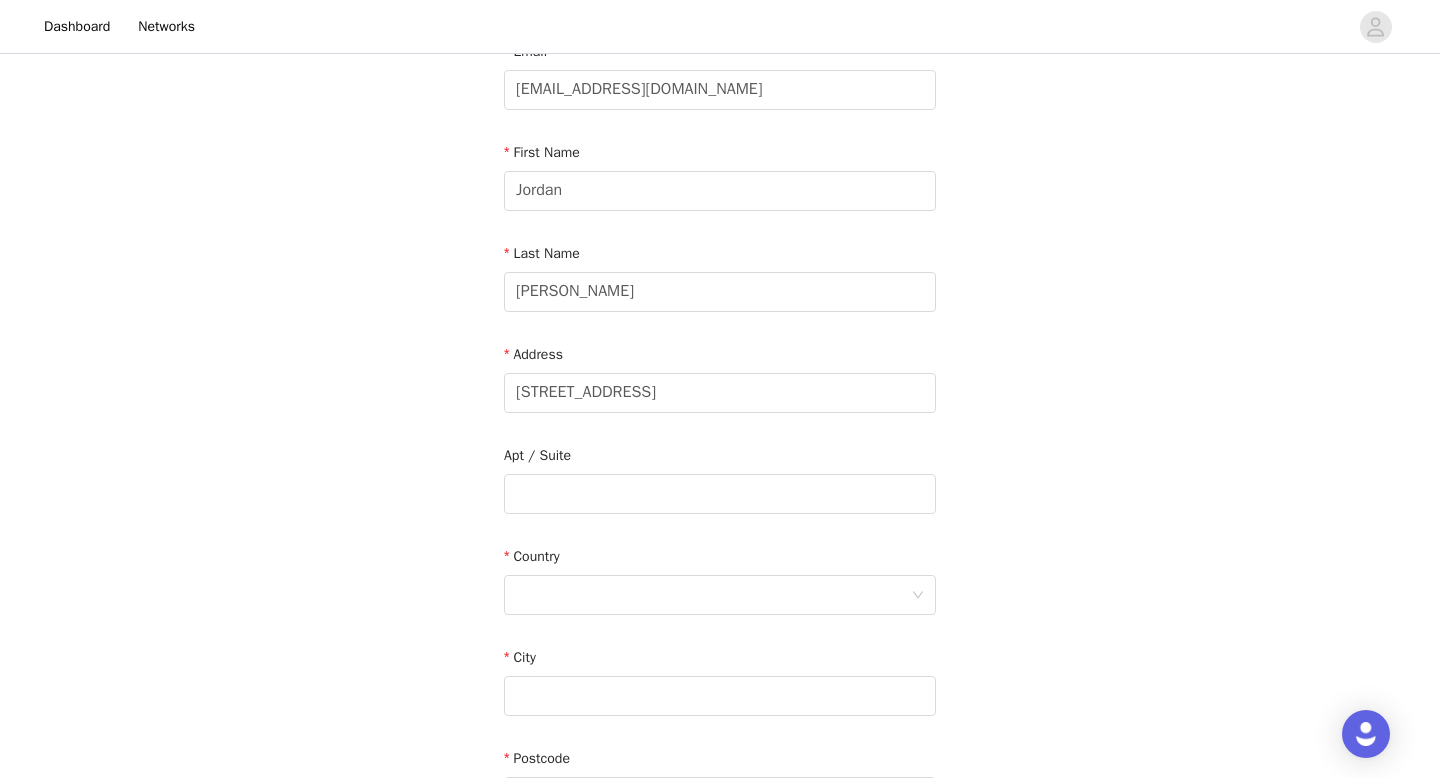 click on "Country" at bounding box center [720, 560] 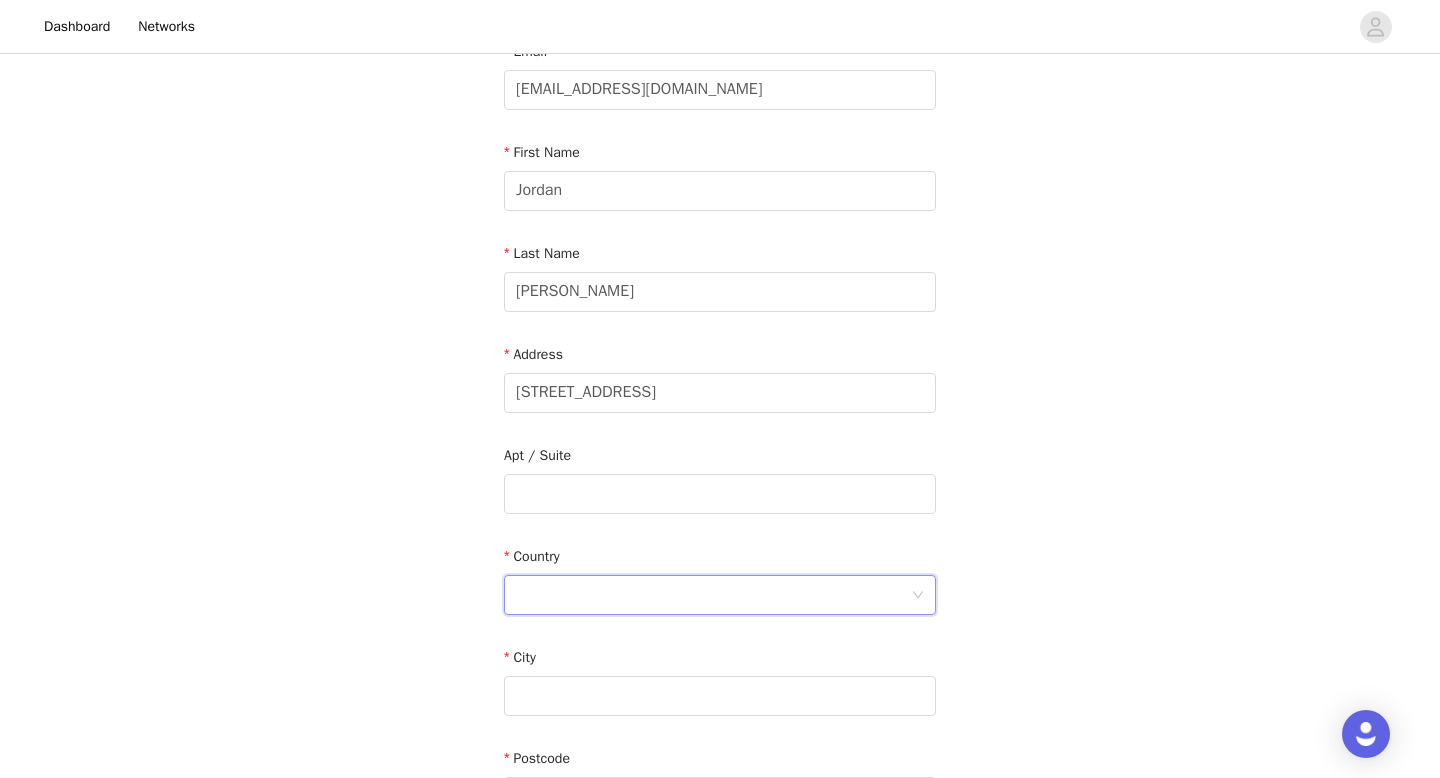 click at bounding box center [713, 595] 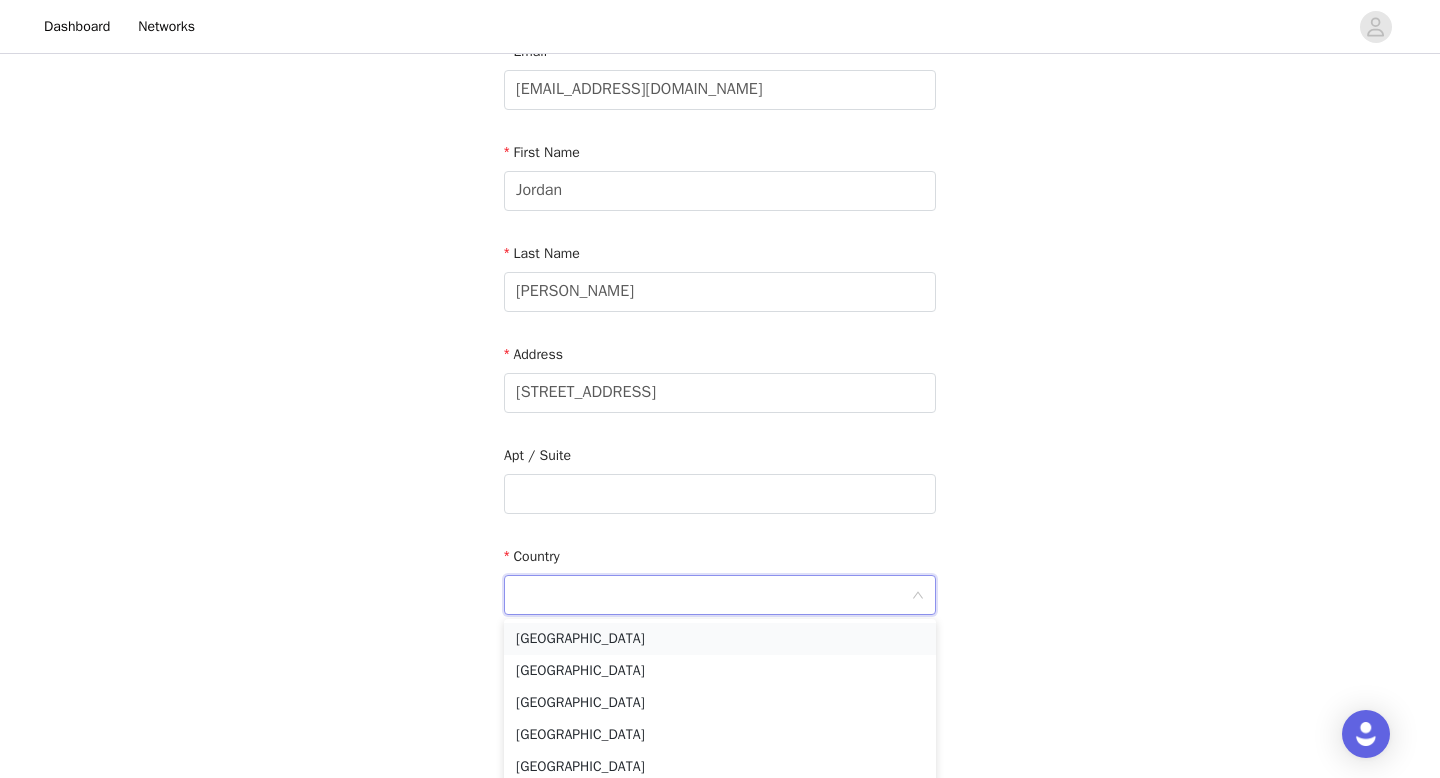click on "[GEOGRAPHIC_DATA]" at bounding box center [720, 639] 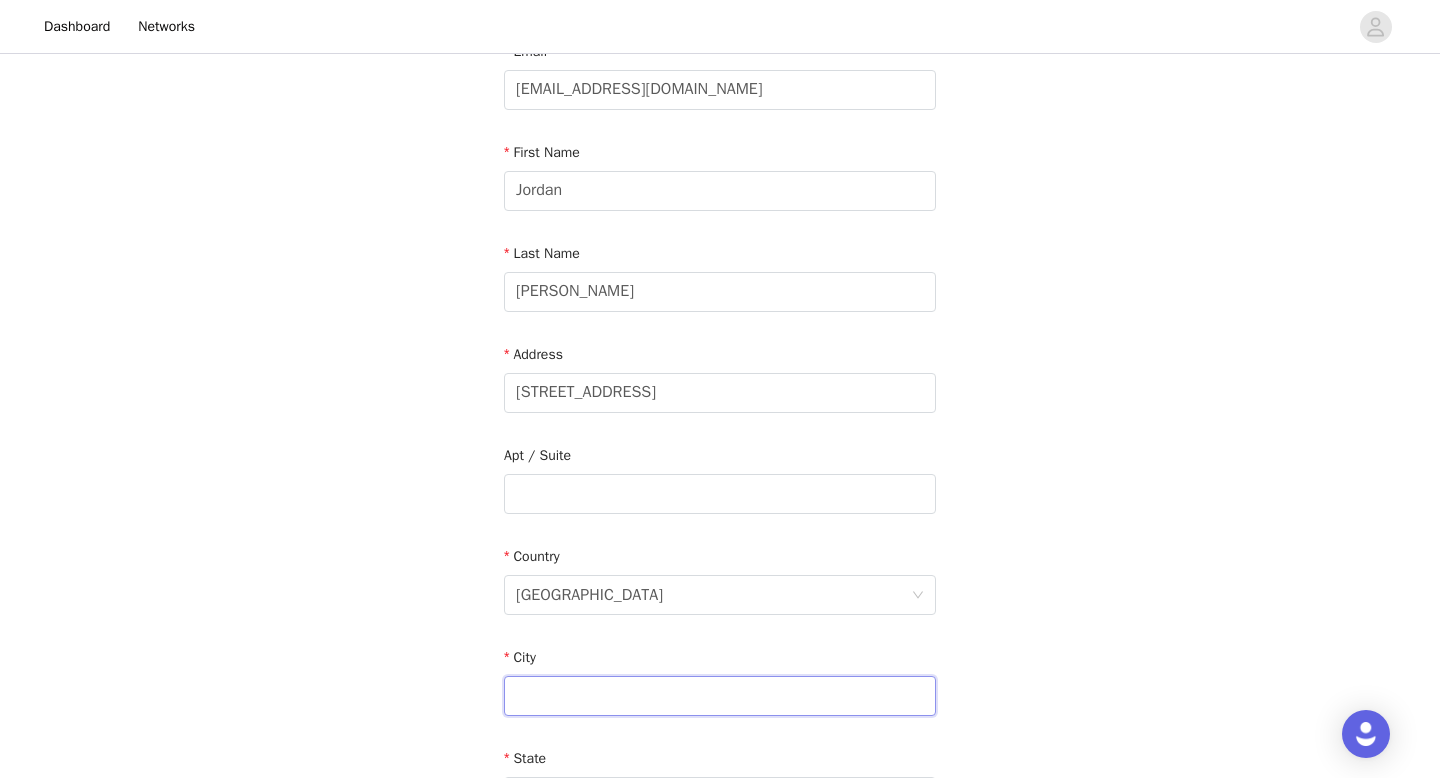 click at bounding box center (720, 696) 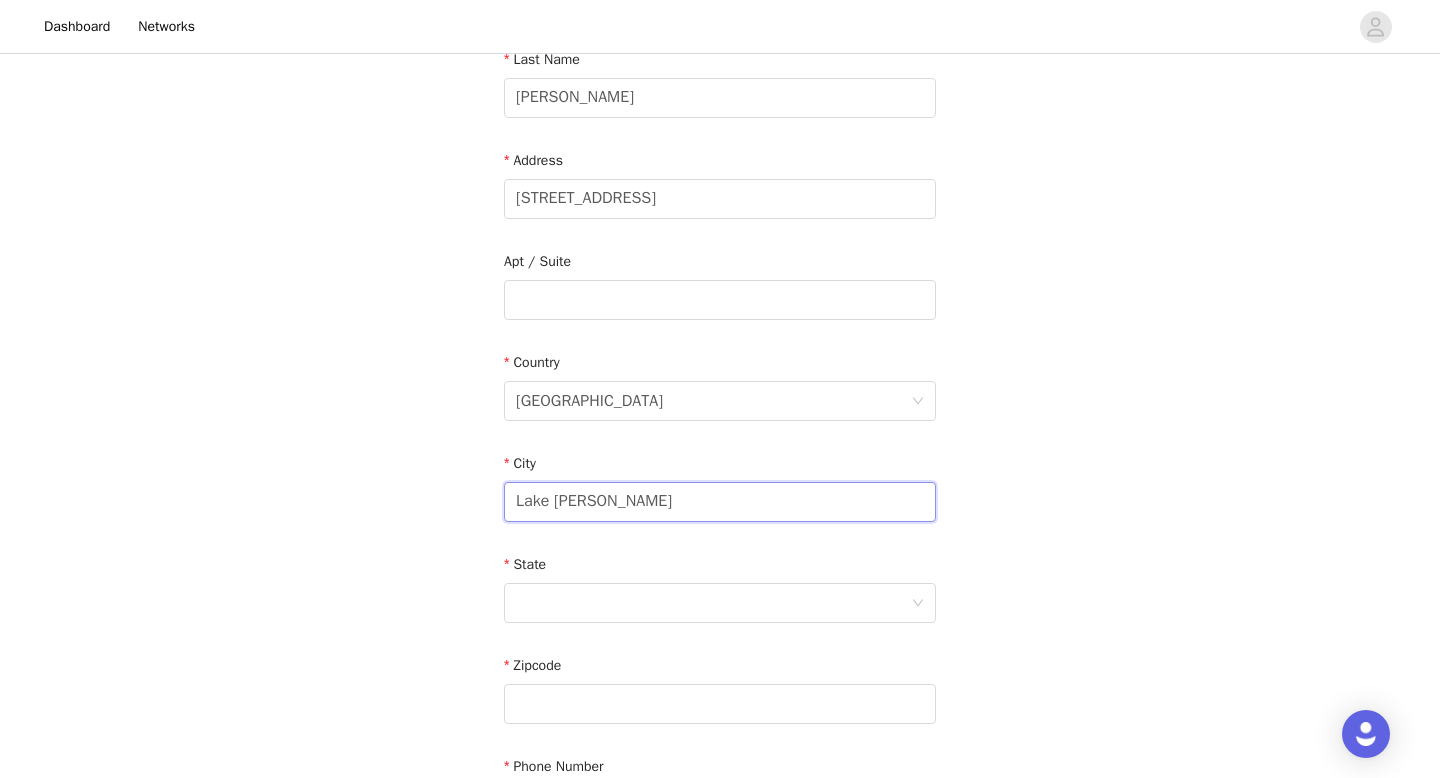 scroll, scrollTop: 355, scrollLeft: 0, axis: vertical 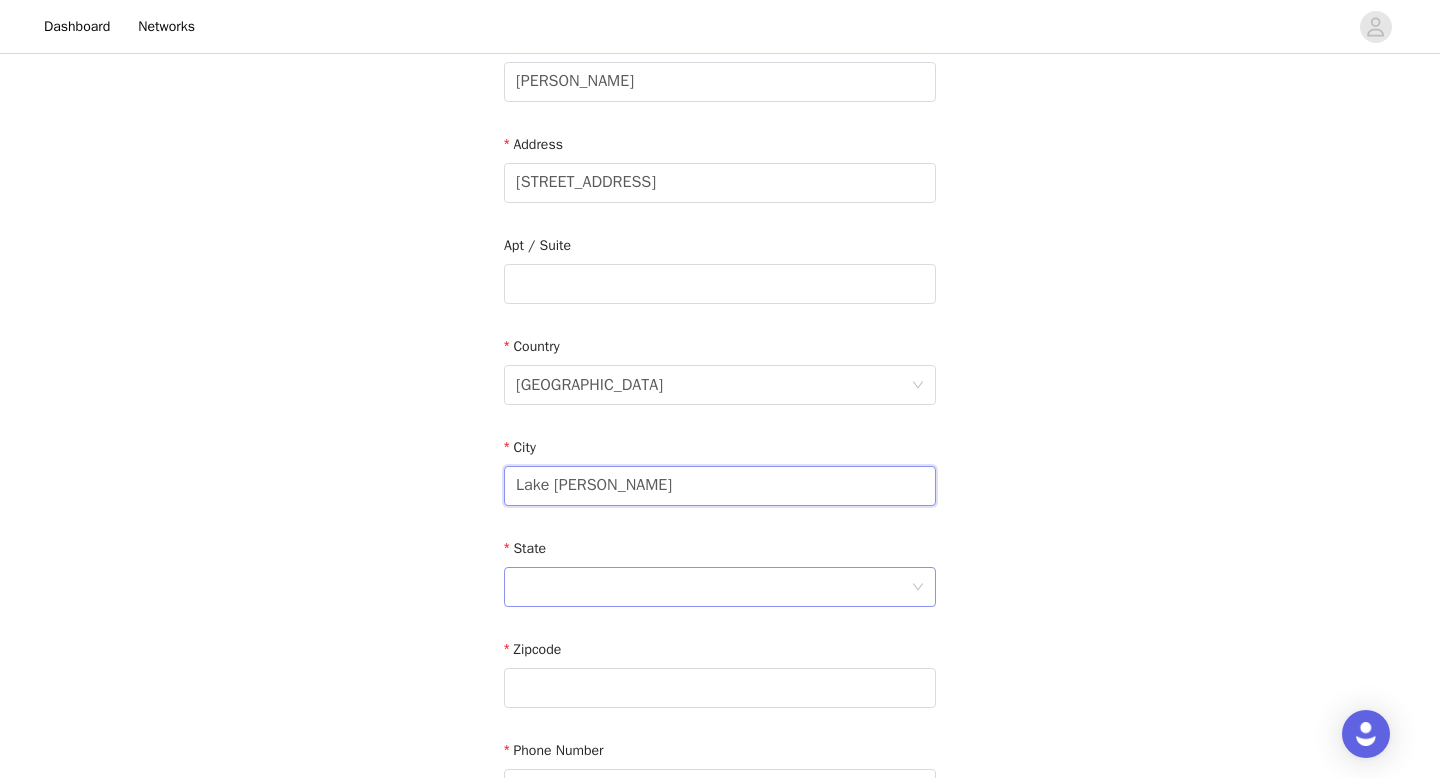 type on "Lake [PERSON_NAME]" 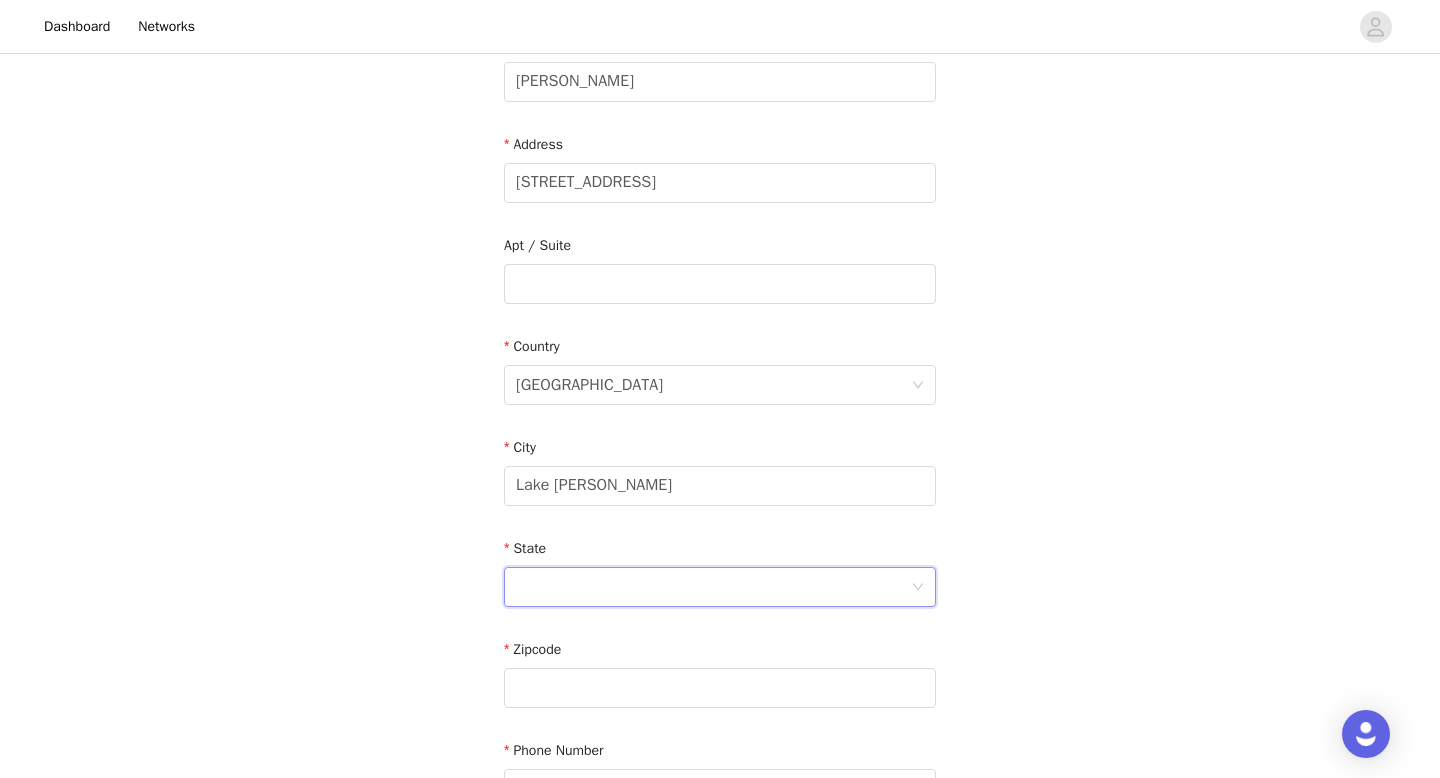 click at bounding box center (713, 587) 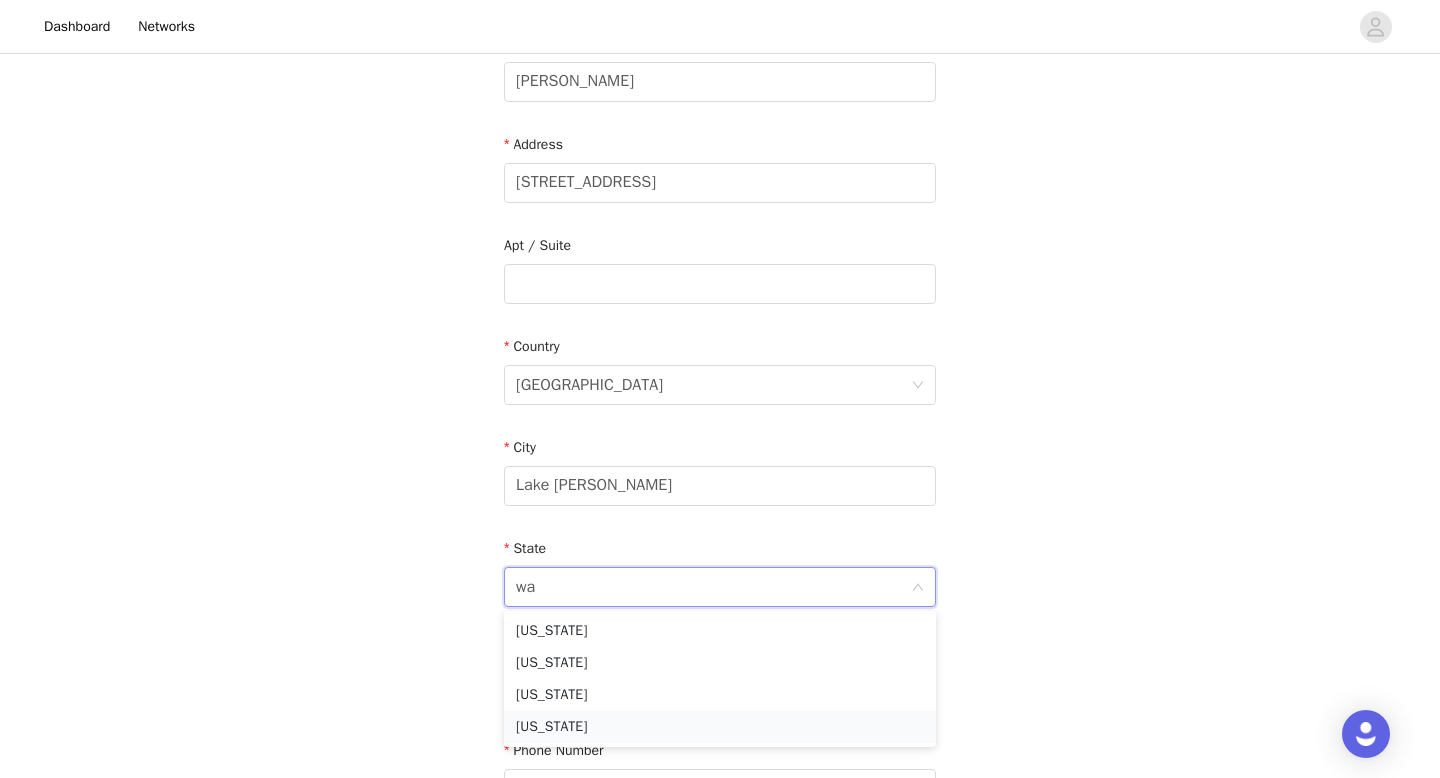 click on "[US_STATE]" at bounding box center (720, 727) 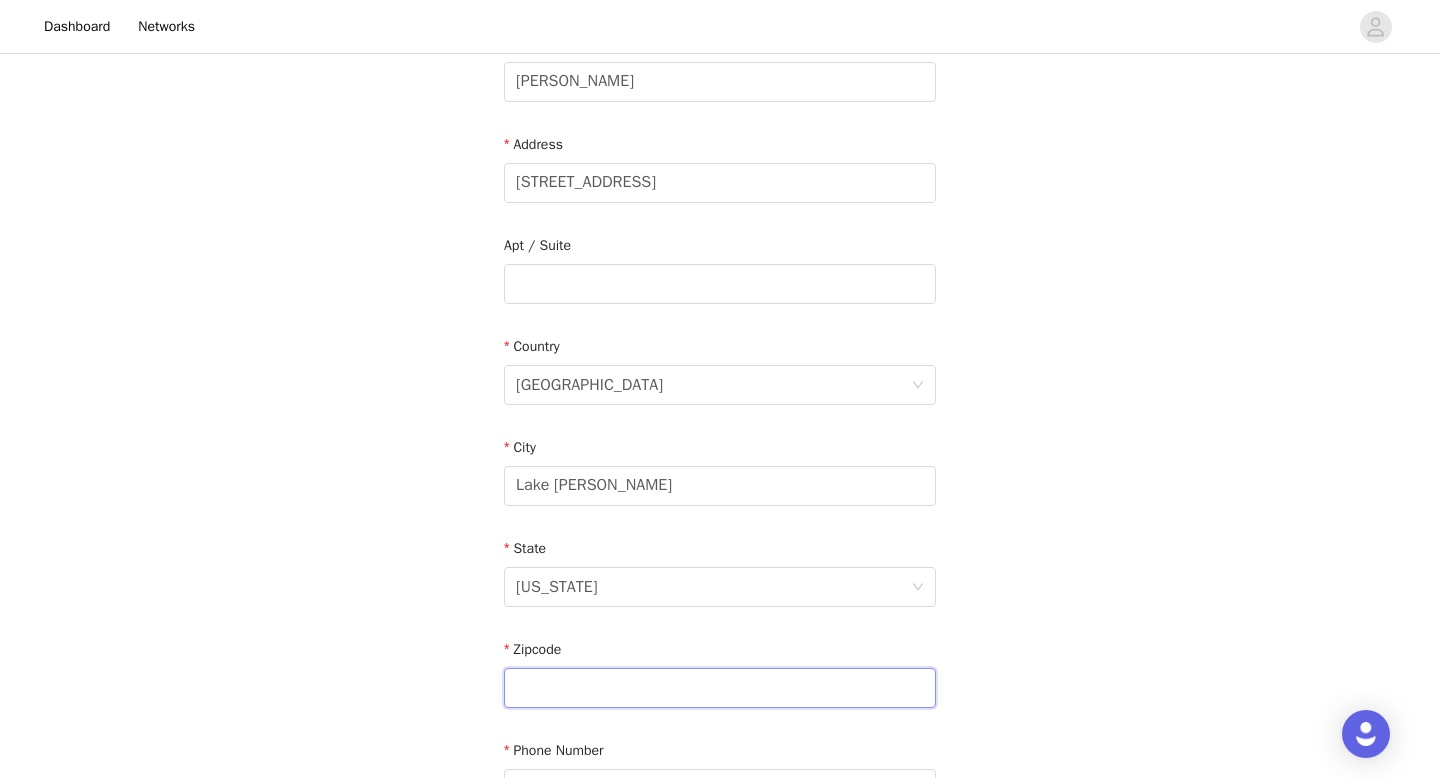 click at bounding box center (720, 688) 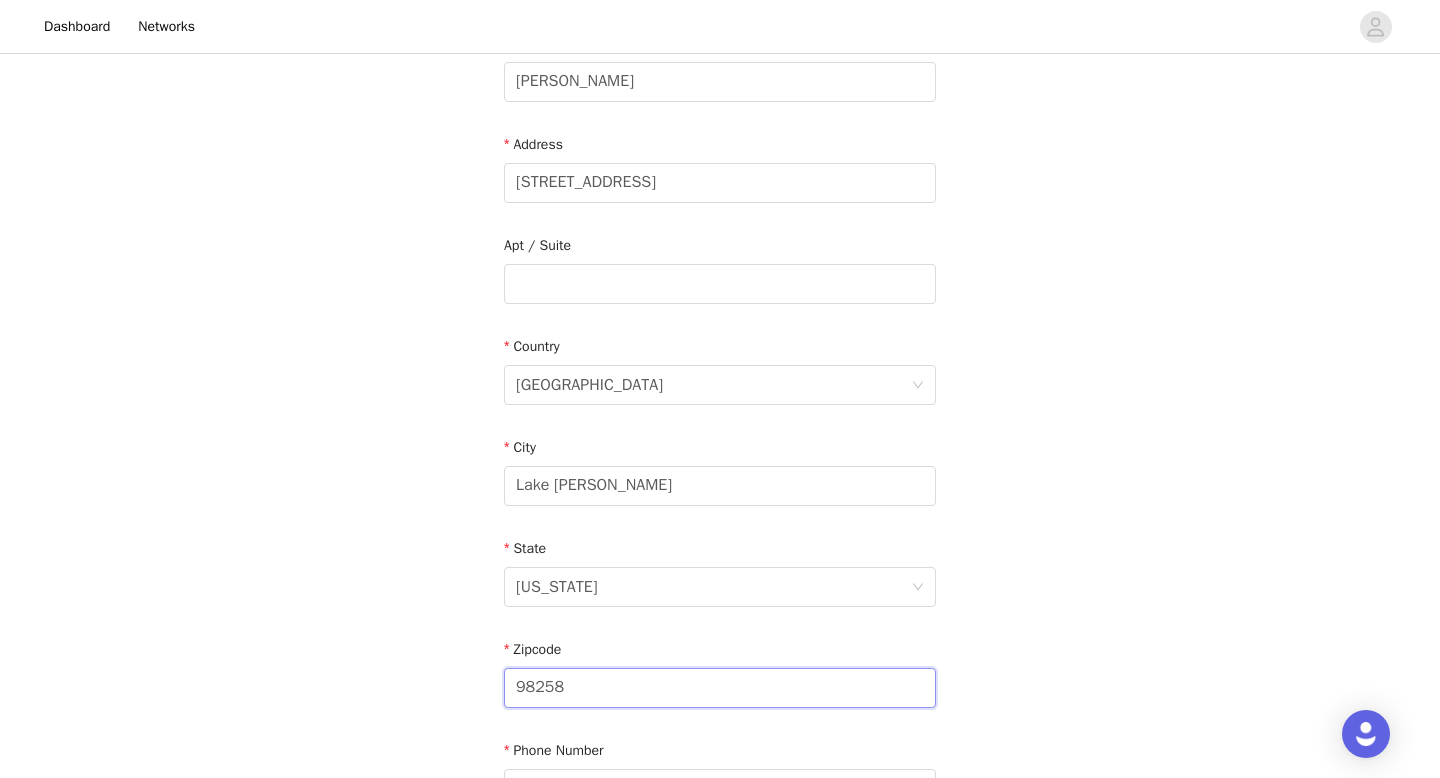 type on "98258" 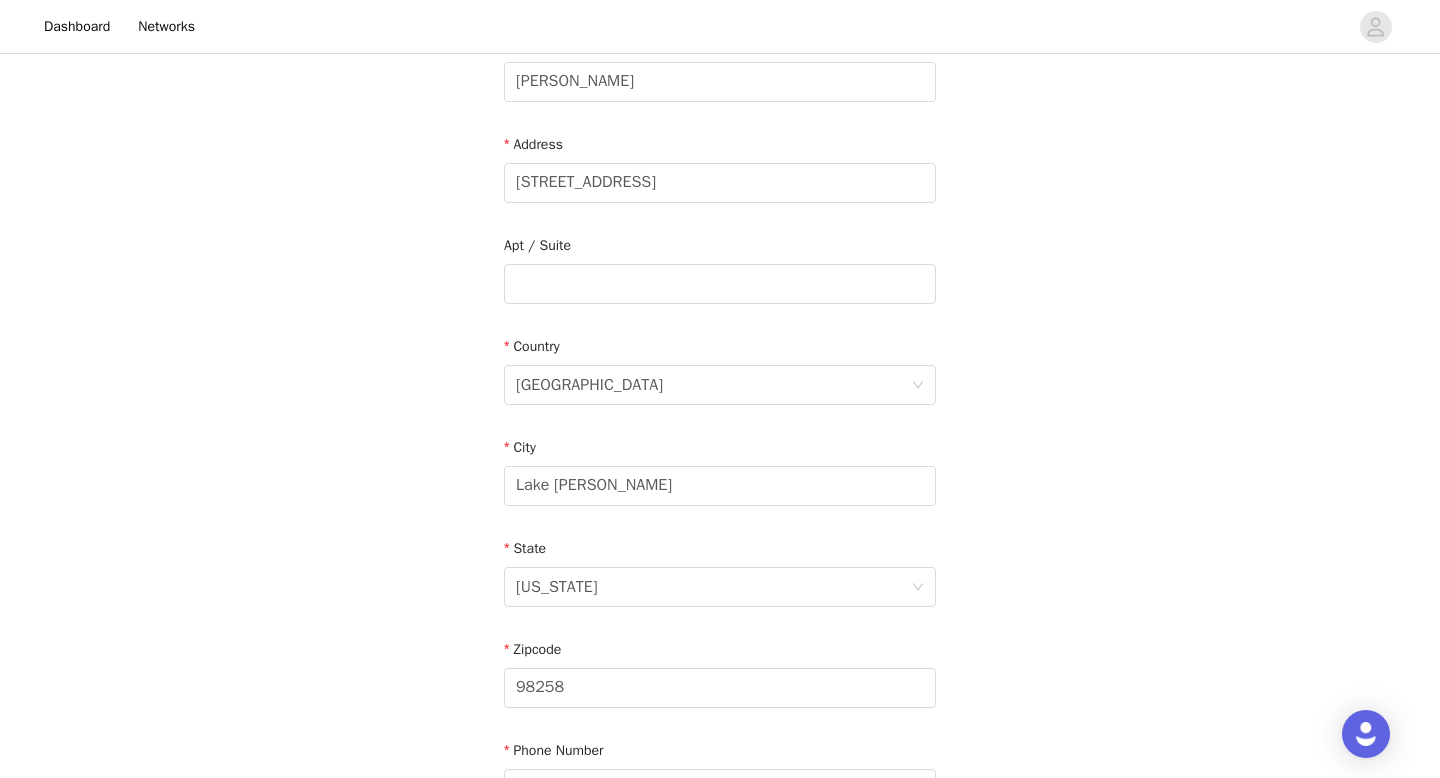 click on "STEP 4 OF 6
Shipping Information
Email [EMAIL_ADDRESS][DOMAIN_NAME]   First Name [PERSON_NAME]   Last Name [PERSON_NAME]   Address [STREET_ADDRESS][PERSON_NAME][US_STATE]   Phone Number" at bounding box center [720, 284] 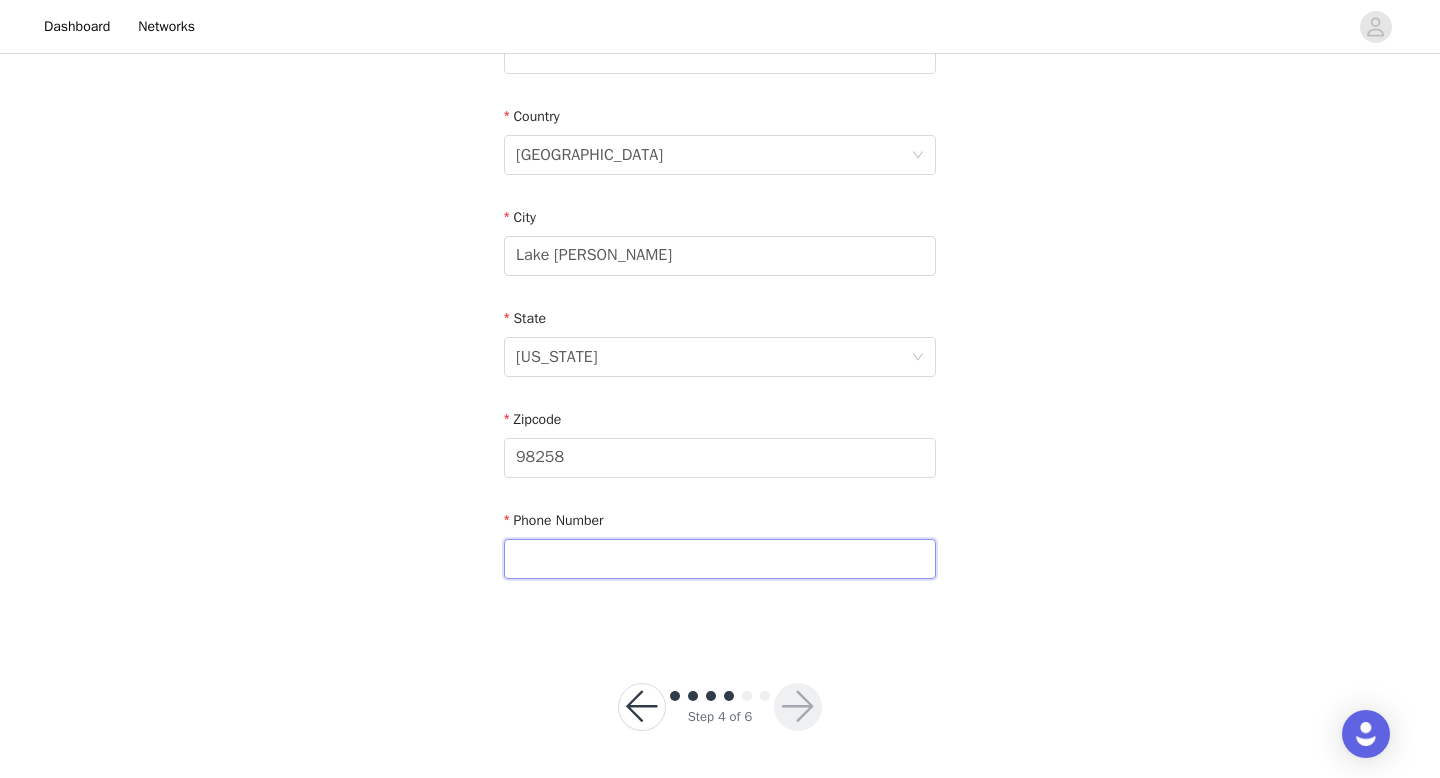 click at bounding box center (720, 559) 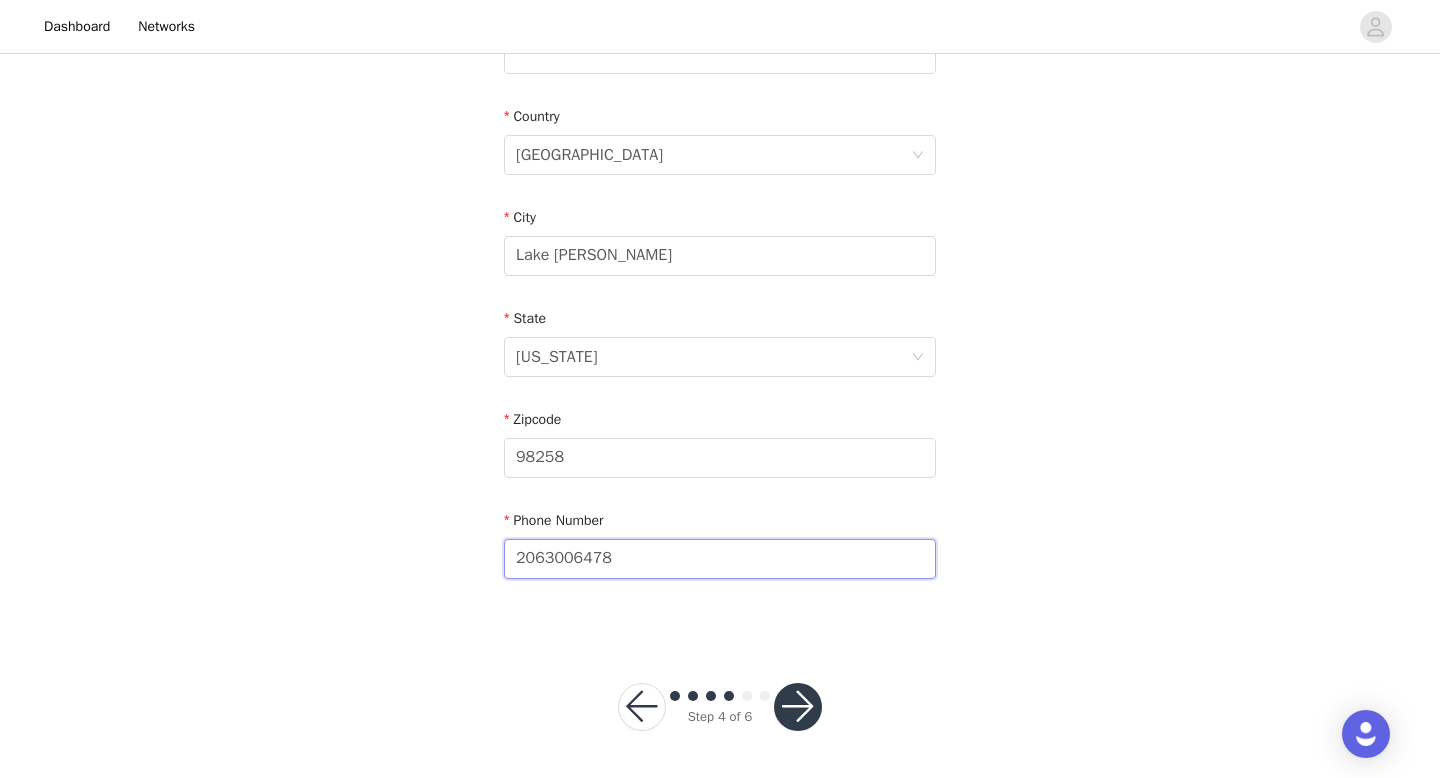 type on "2063006478" 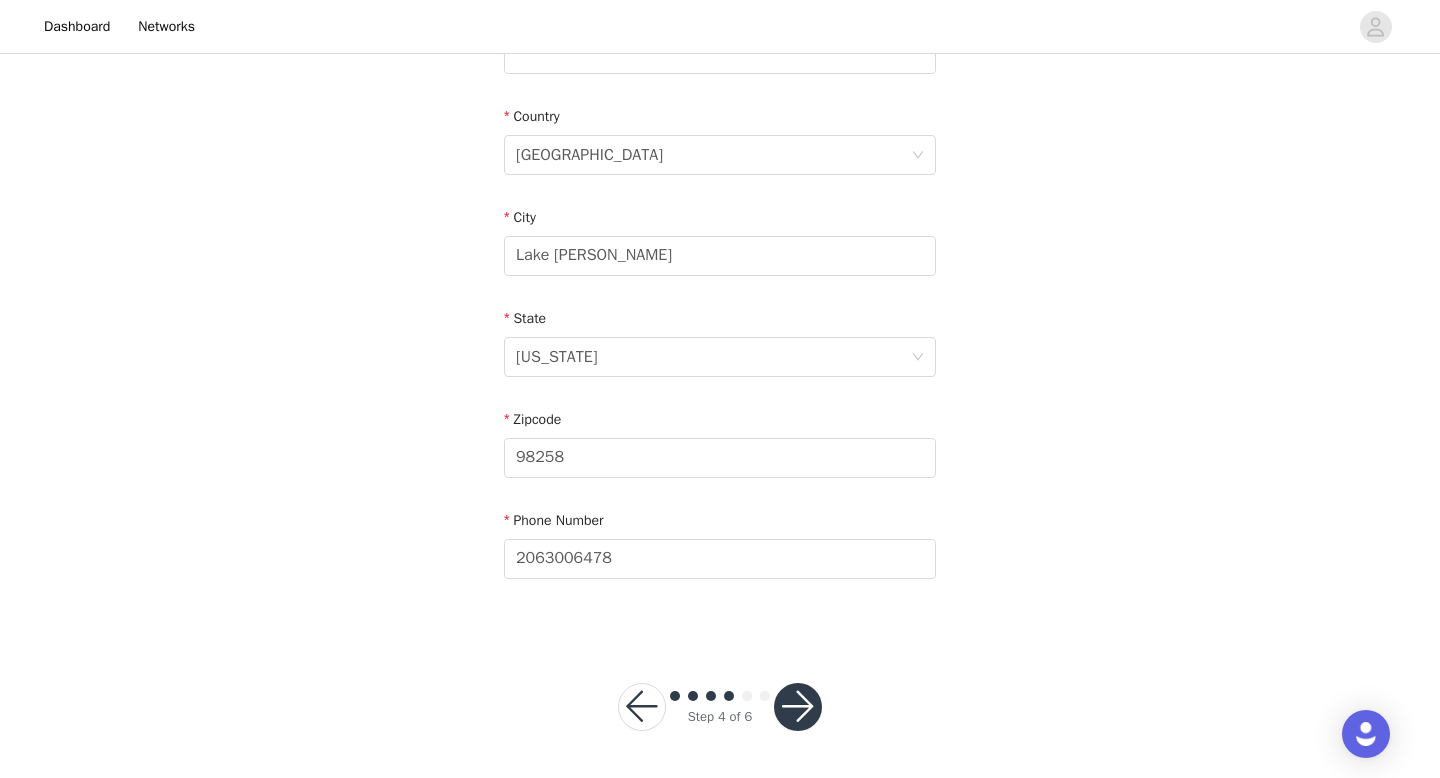 click at bounding box center [798, 707] 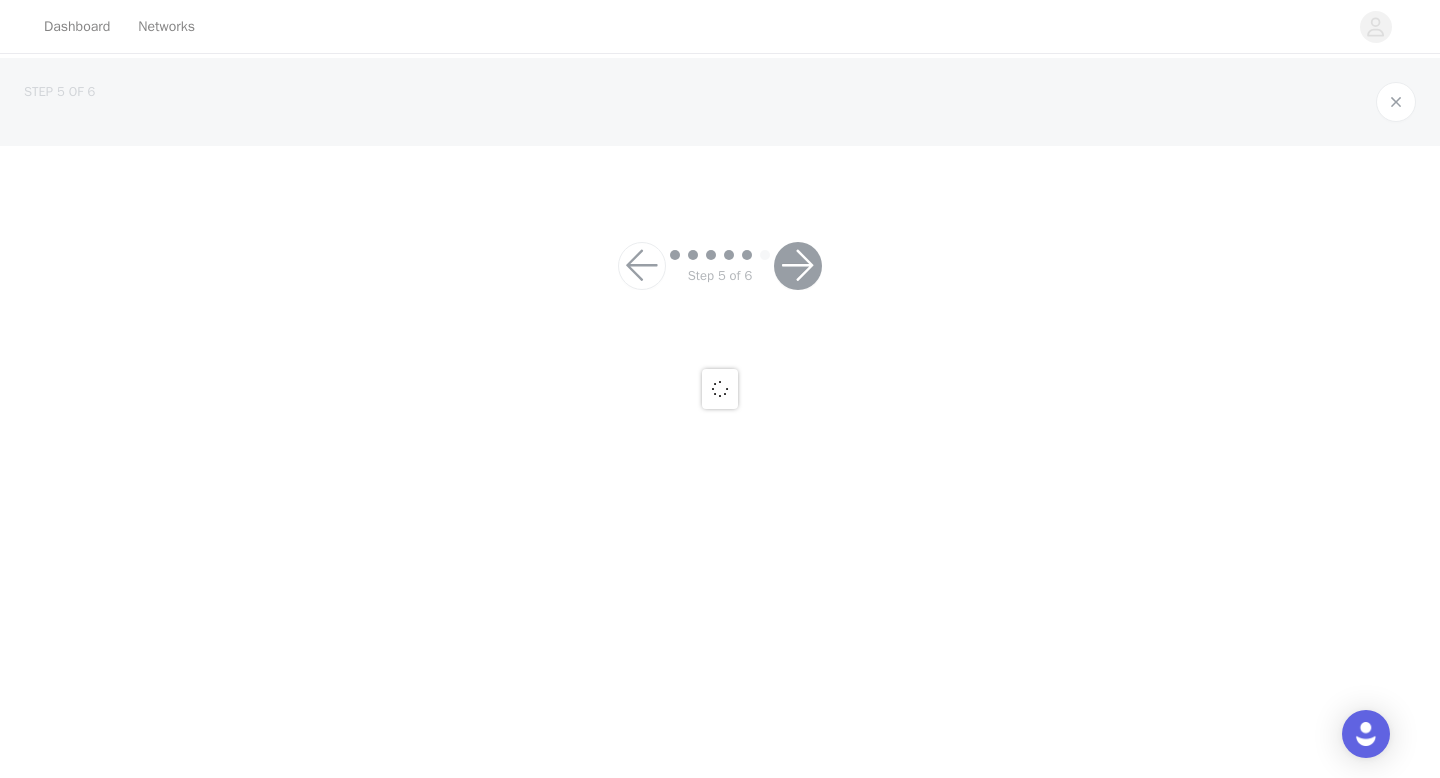 scroll, scrollTop: 0, scrollLeft: 0, axis: both 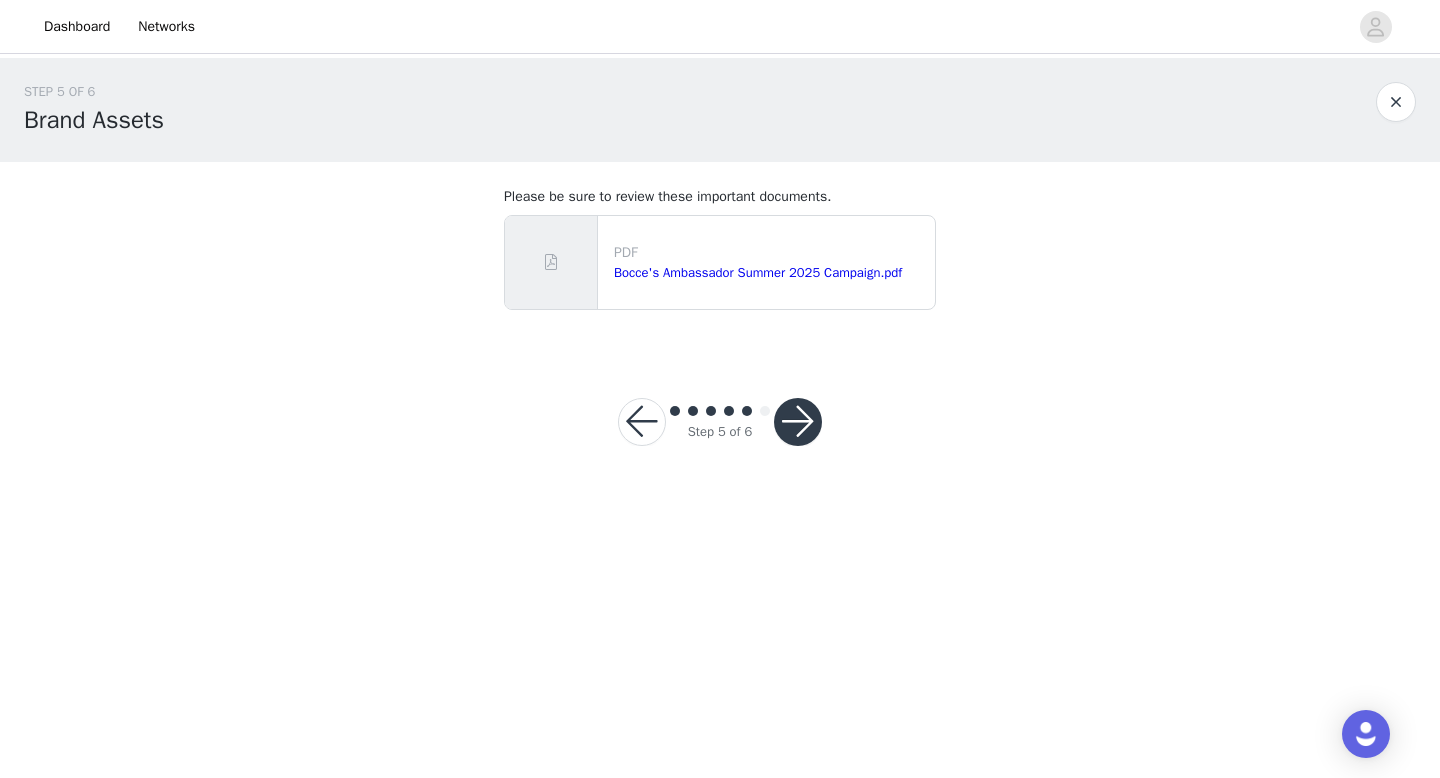 click at bounding box center [798, 422] 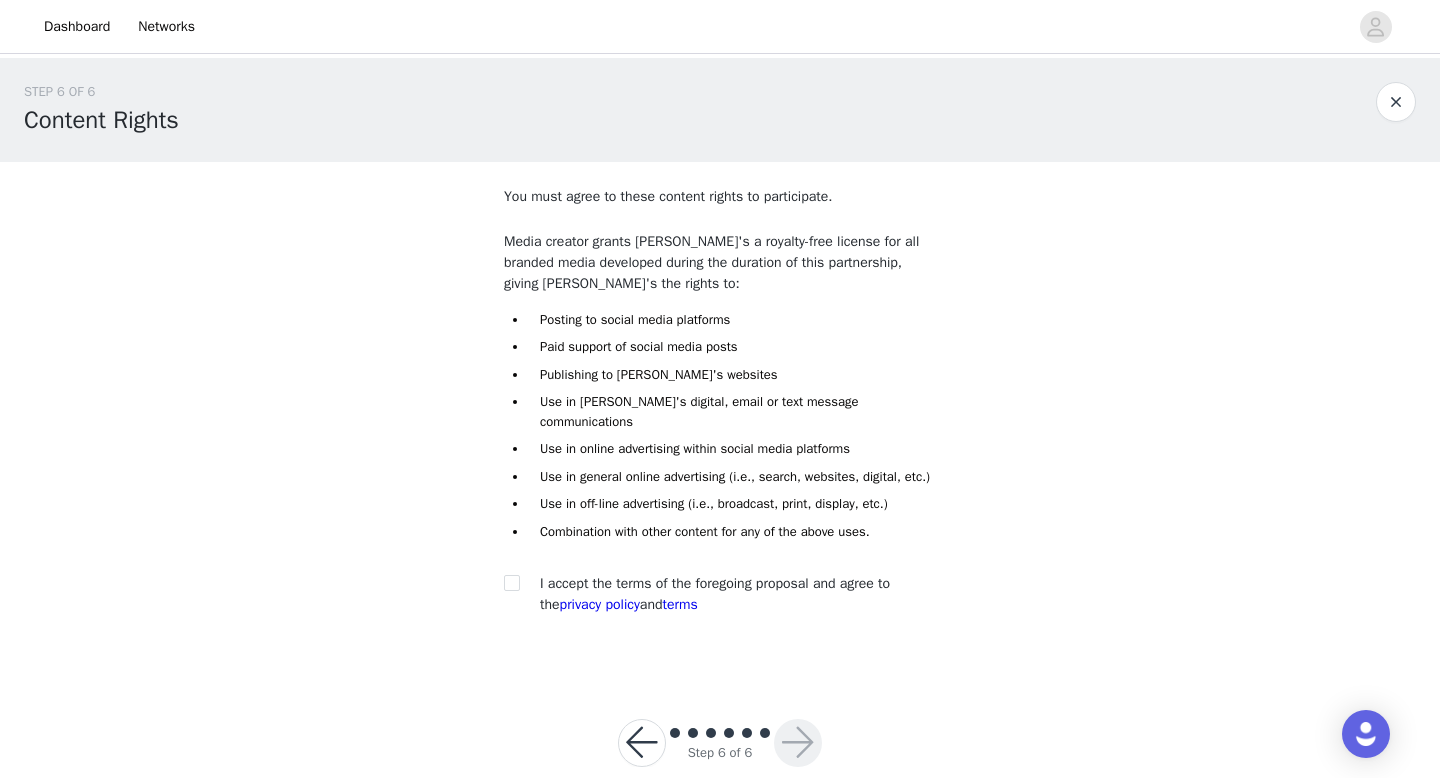 scroll, scrollTop: 37, scrollLeft: 0, axis: vertical 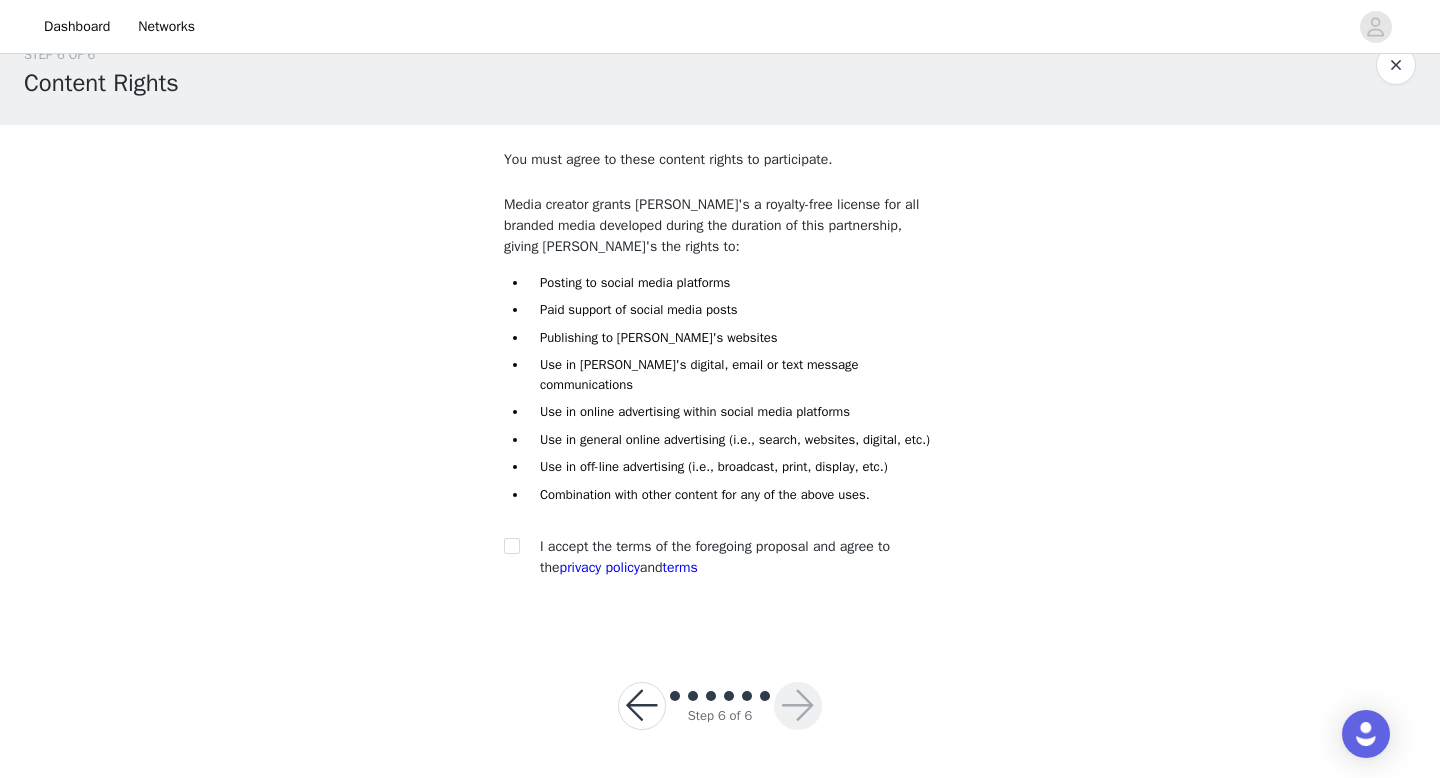 click on "You must agree to these content rights to participate.       Media creator grants Bocce's a royalty-free license for all branded media developed during the duration of this partnership, giving [PERSON_NAME]'s the rights to:   Posting to social media platforms Paid support of social media posts Publishing to Bocce's's websites Use in Bocce's's digital, email or text message communications Use in online advertising within social media platforms Use in general online advertising (i.e., search, websites, digital, etc.) Use in off-line advertising (i.e., broadcast, print, display, etc.) Combination with other content for any of the above uses.
I accept the terms of the foregoing proposal and agree to the
privacy policy
and
terms" at bounding box center [720, 380] 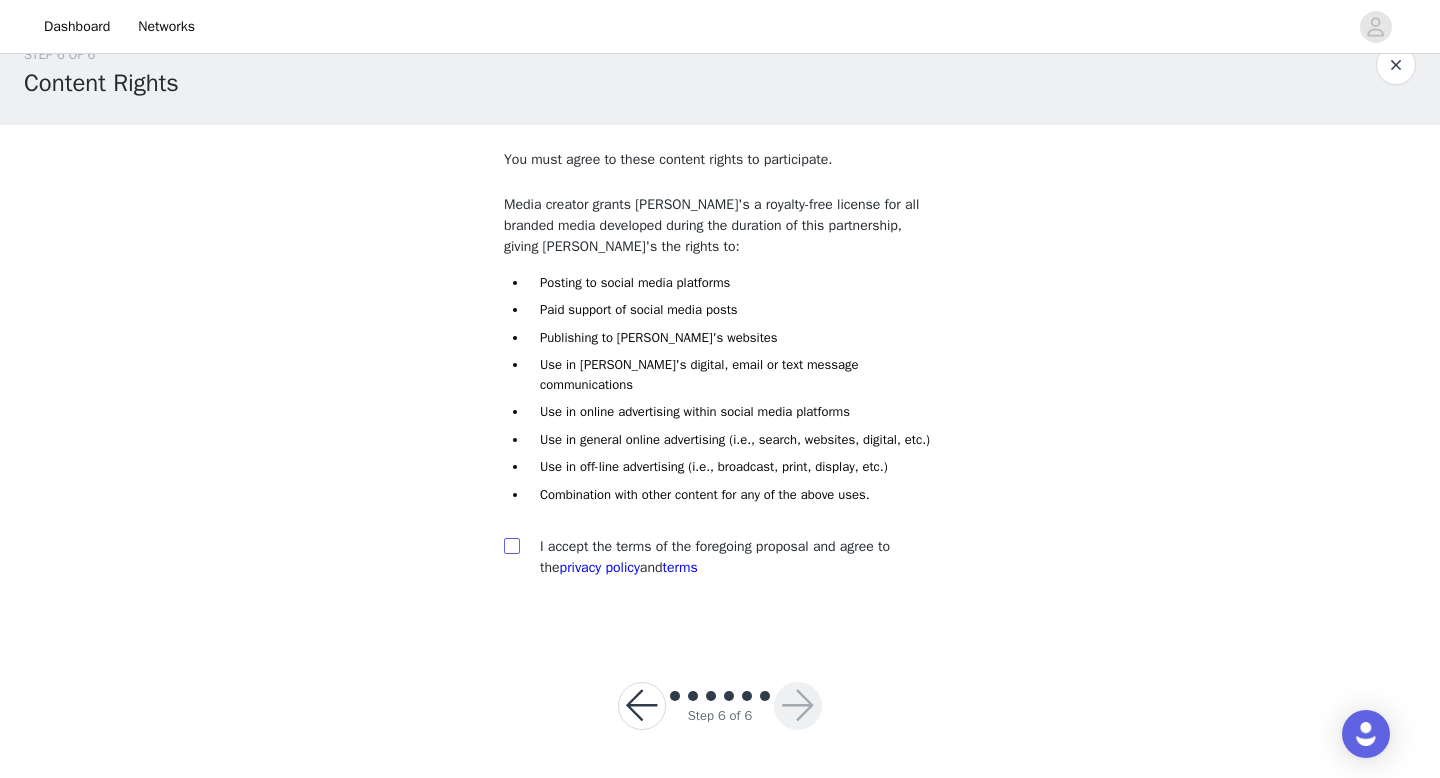 click at bounding box center (511, 545) 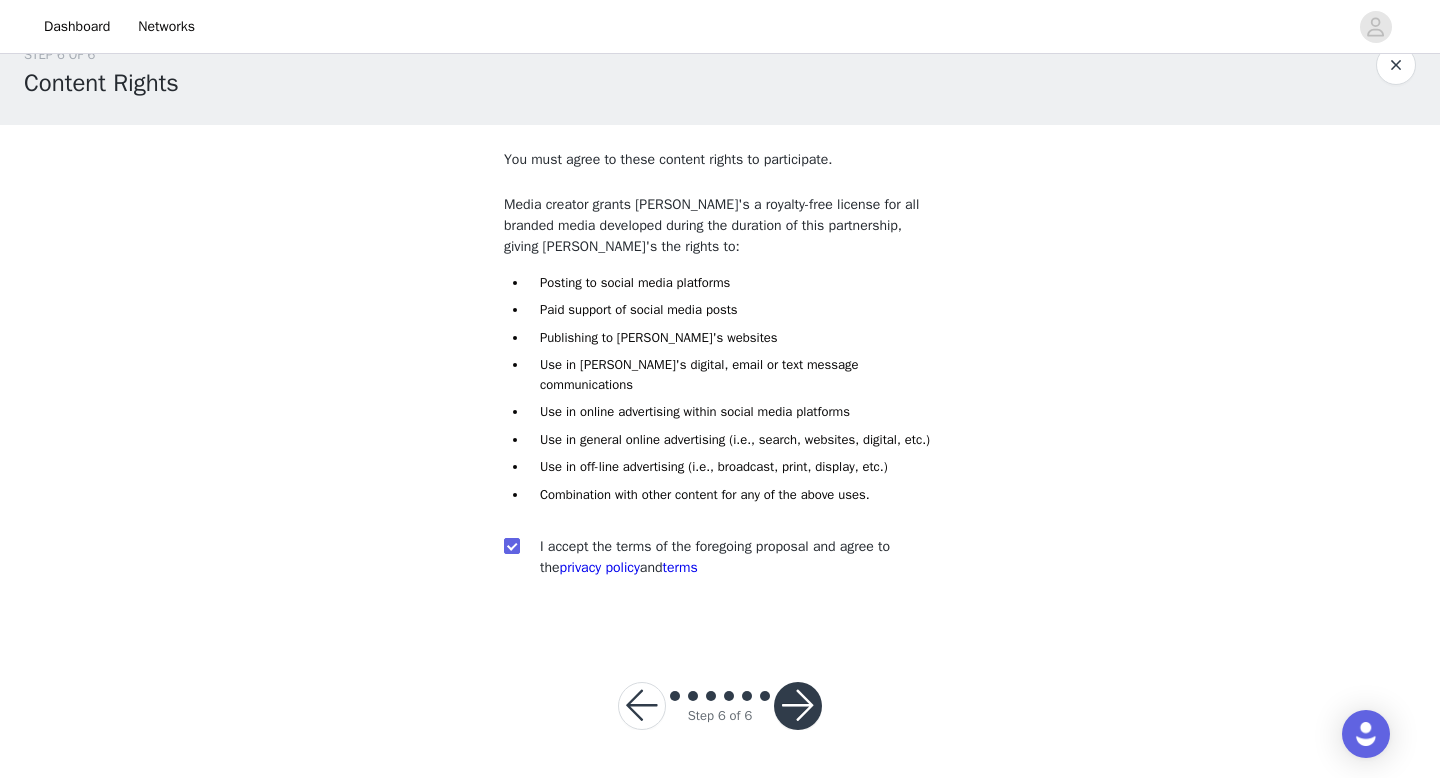 click at bounding box center (798, 706) 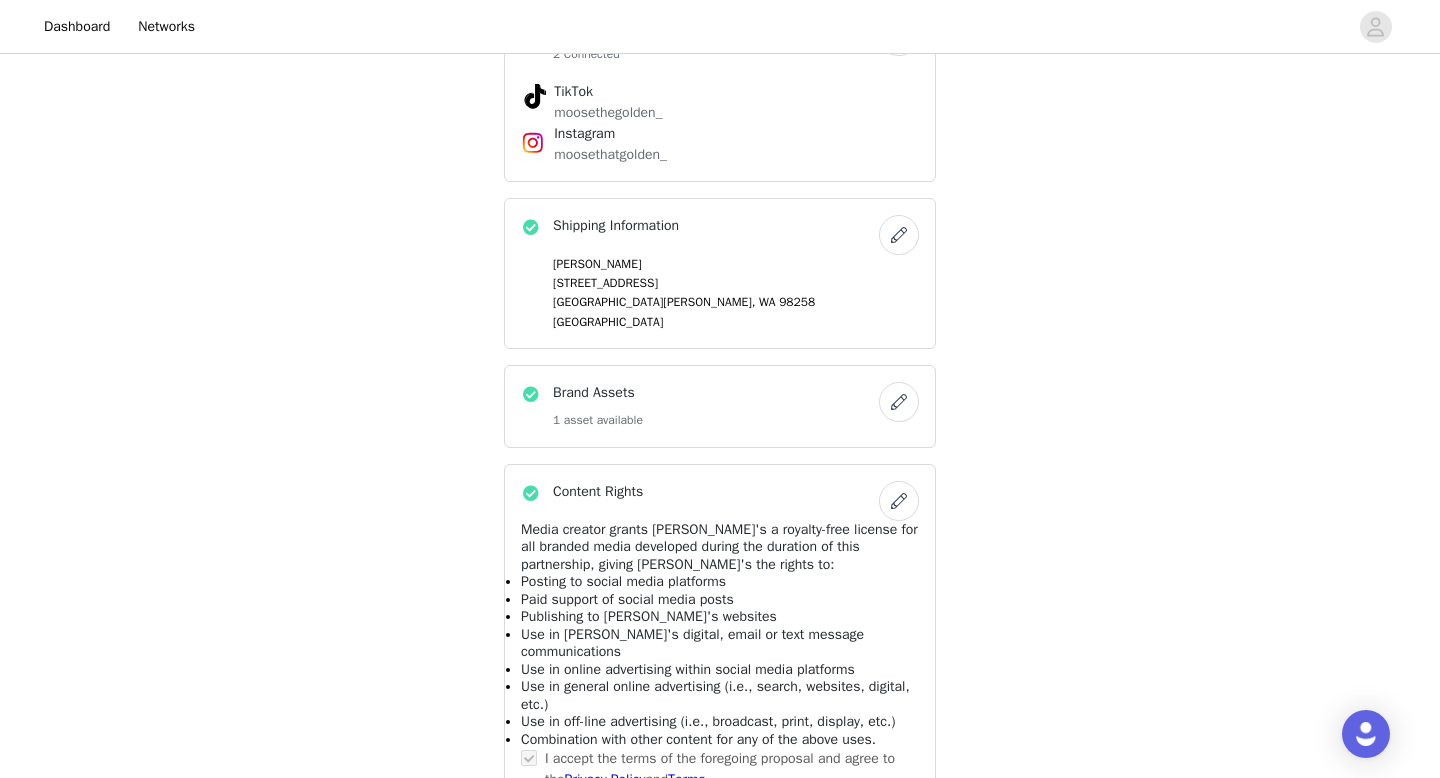 scroll, scrollTop: 1299, scrollLeft: 0, axis: vertical 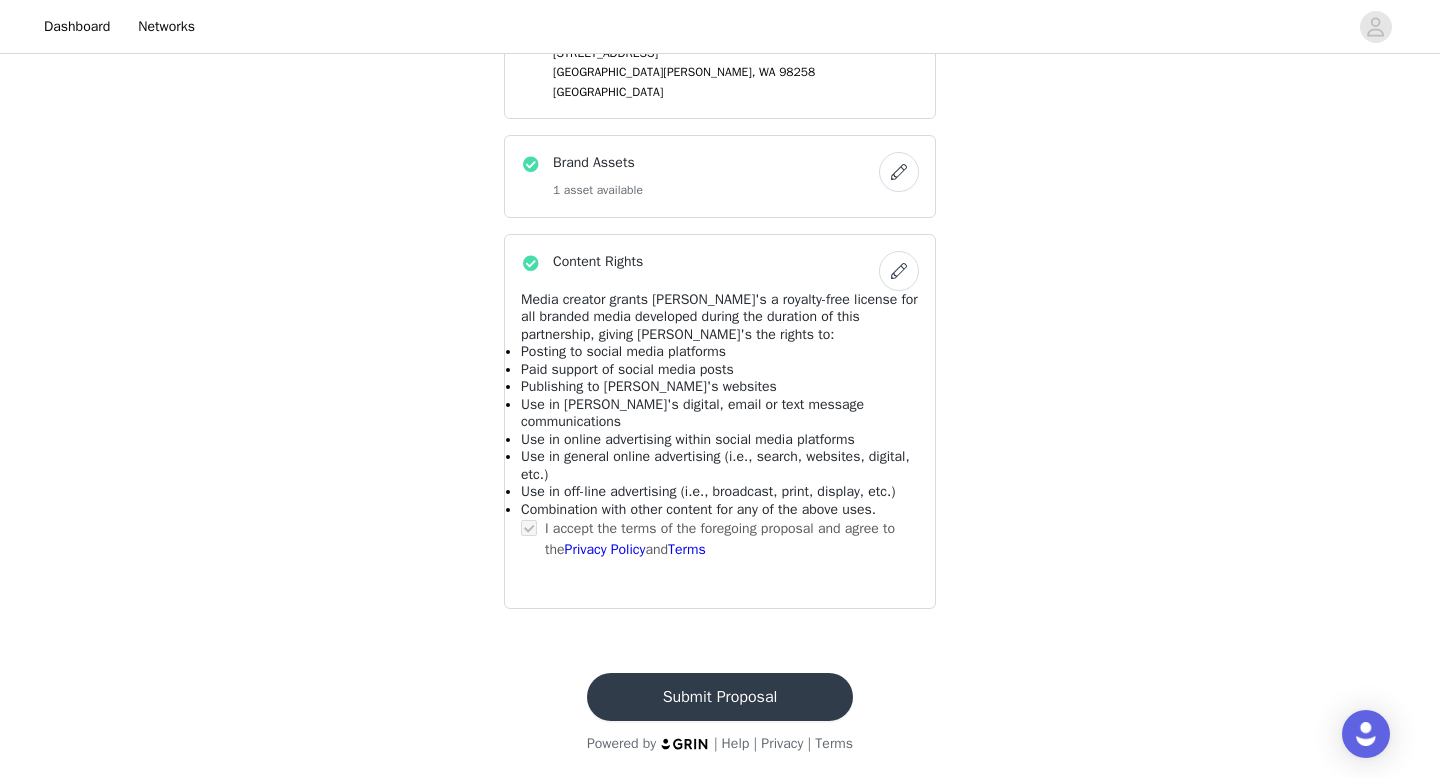 click on "Submit Proposal" at bounding box center (720, 697) 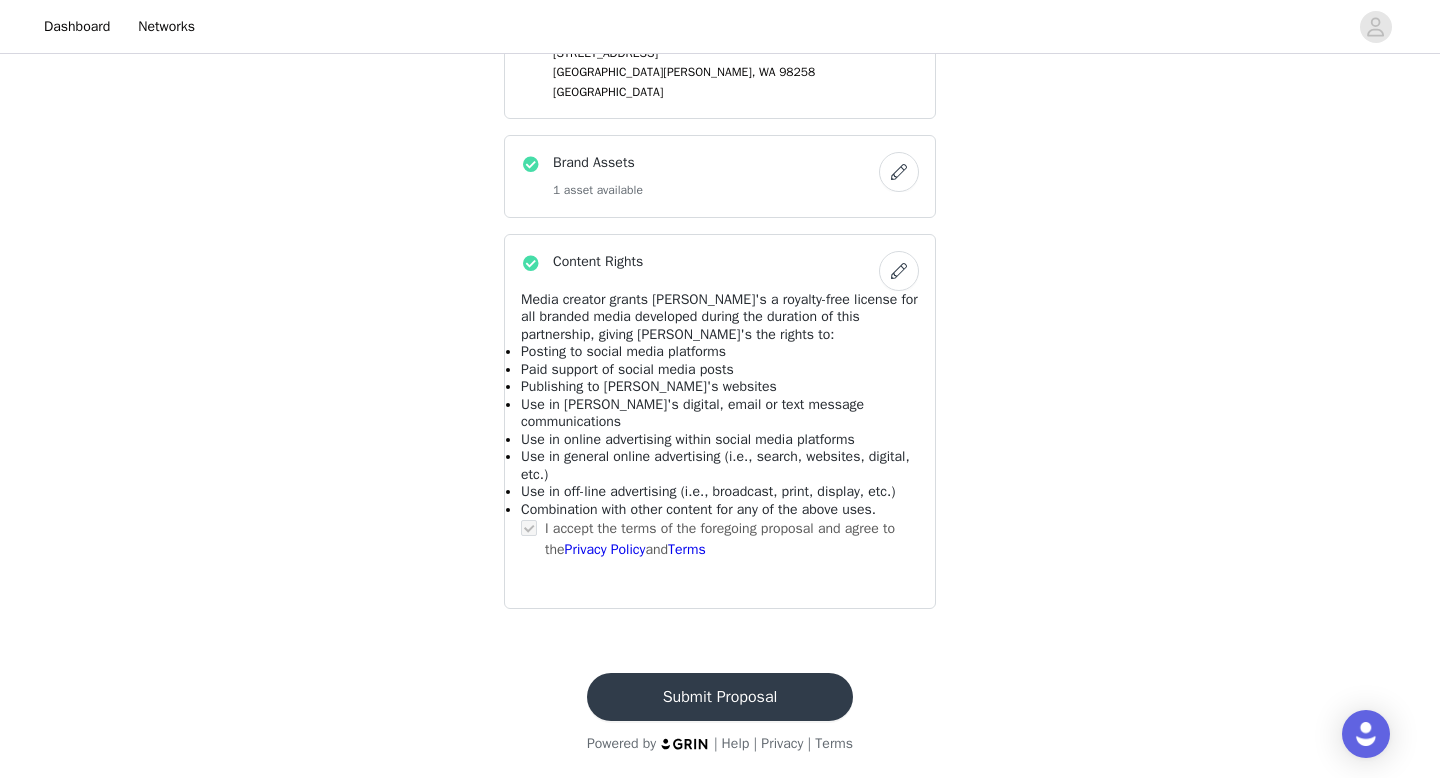 scroll, scrollTop: 0, scrollLeft: 0, axis: both 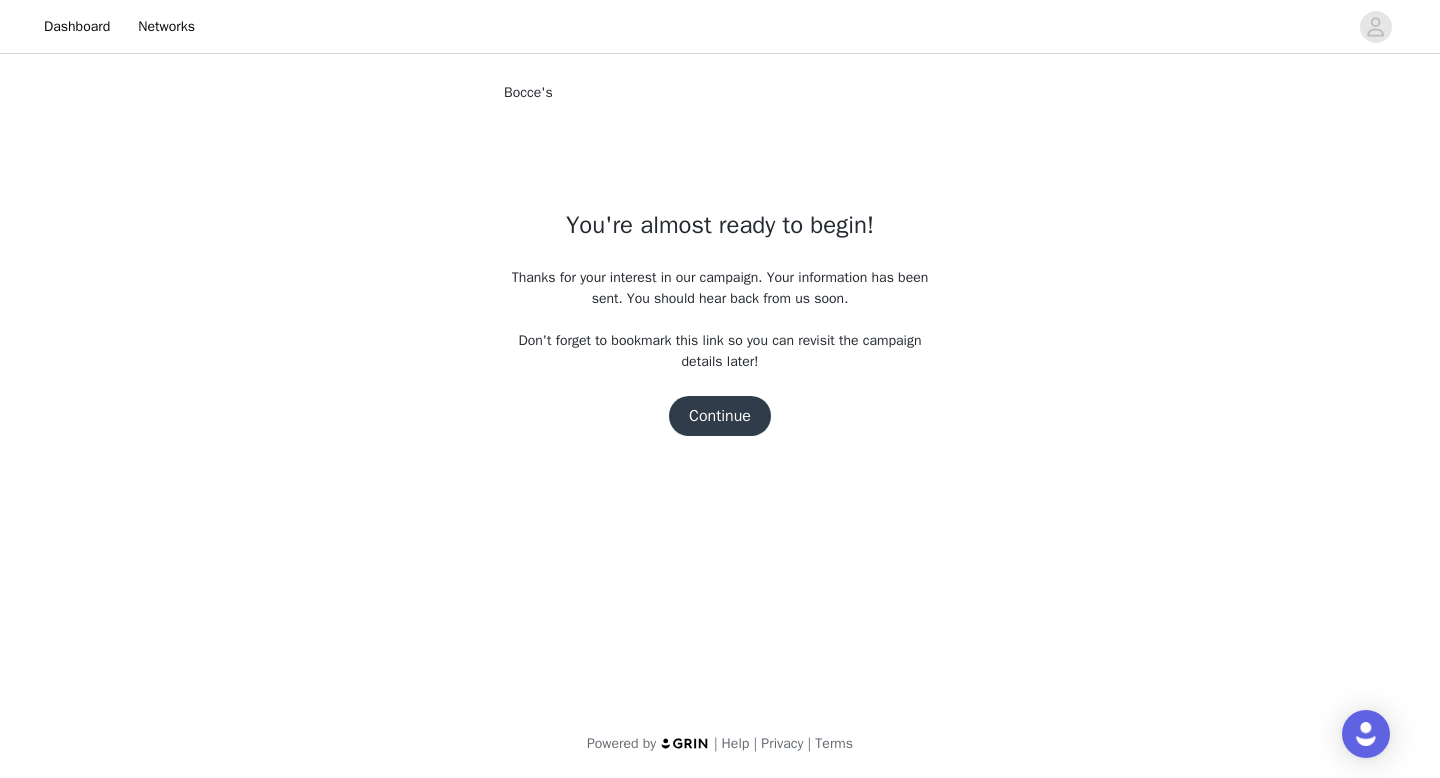 click on "Continue" at bounding box center (720, 416) 